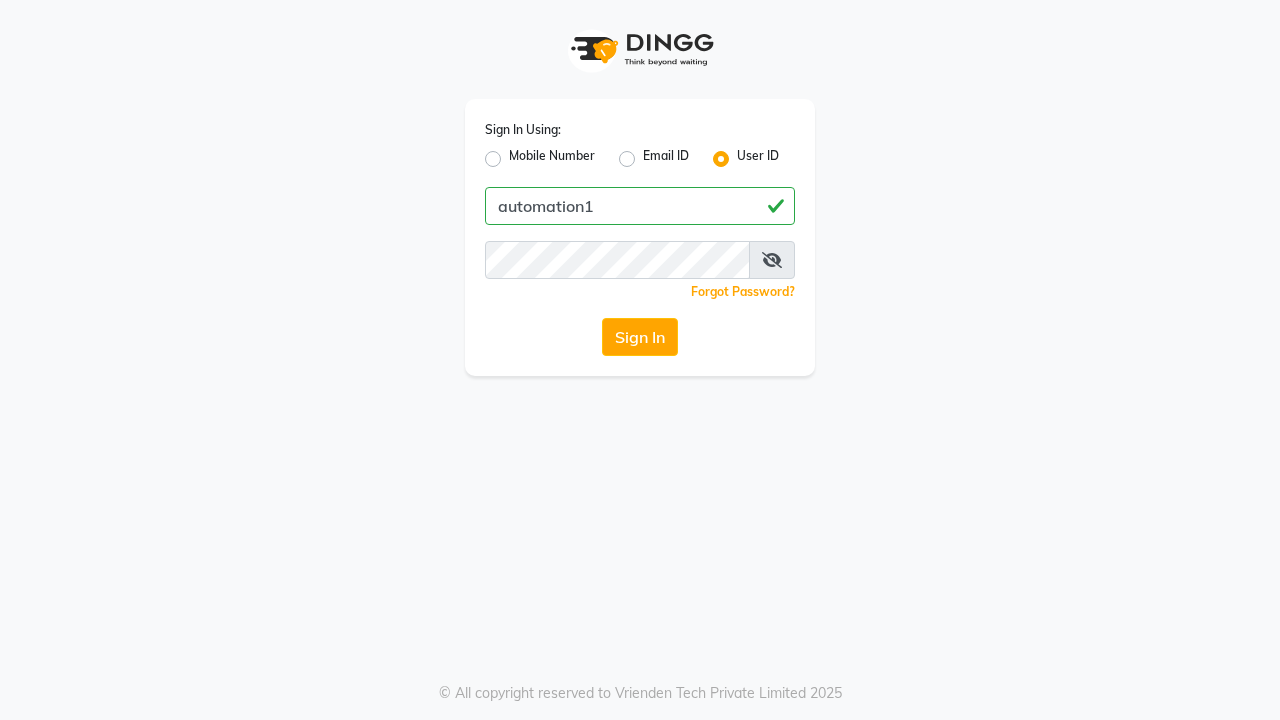 scroll, scrollTop: 0, scrollLeft: 0, axis: both 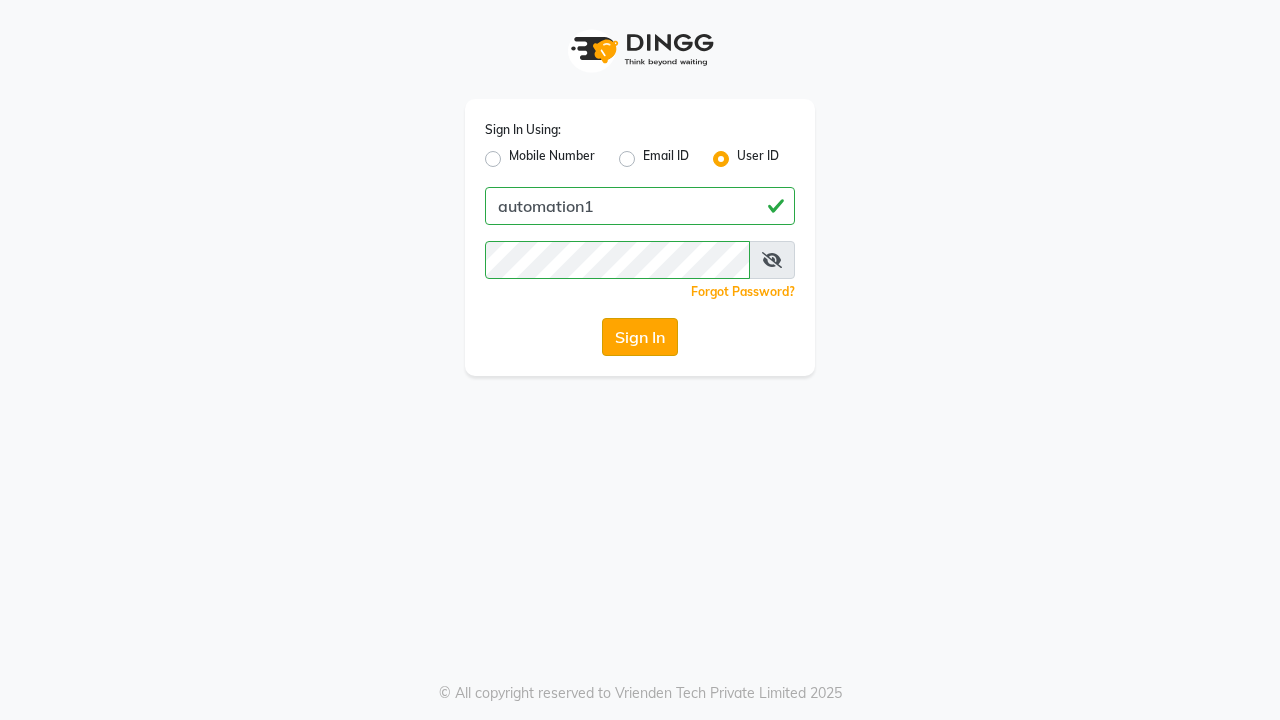 click on "Sign In" 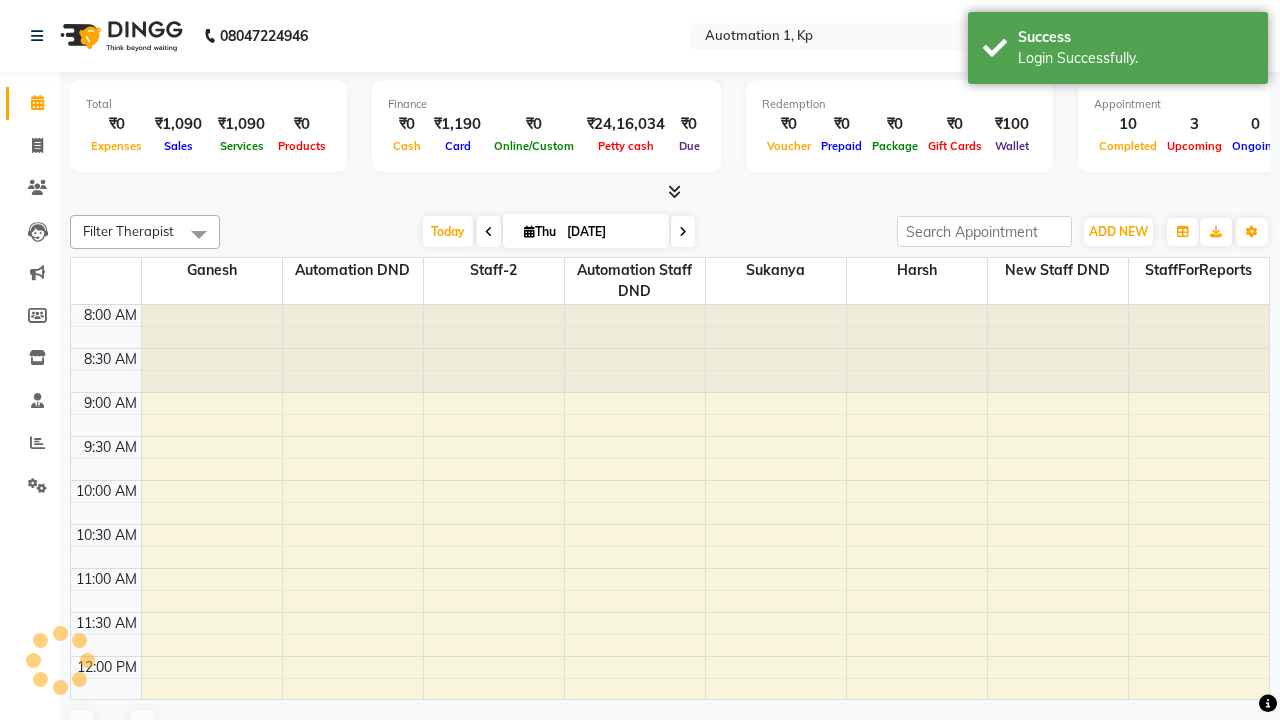 select on "en" 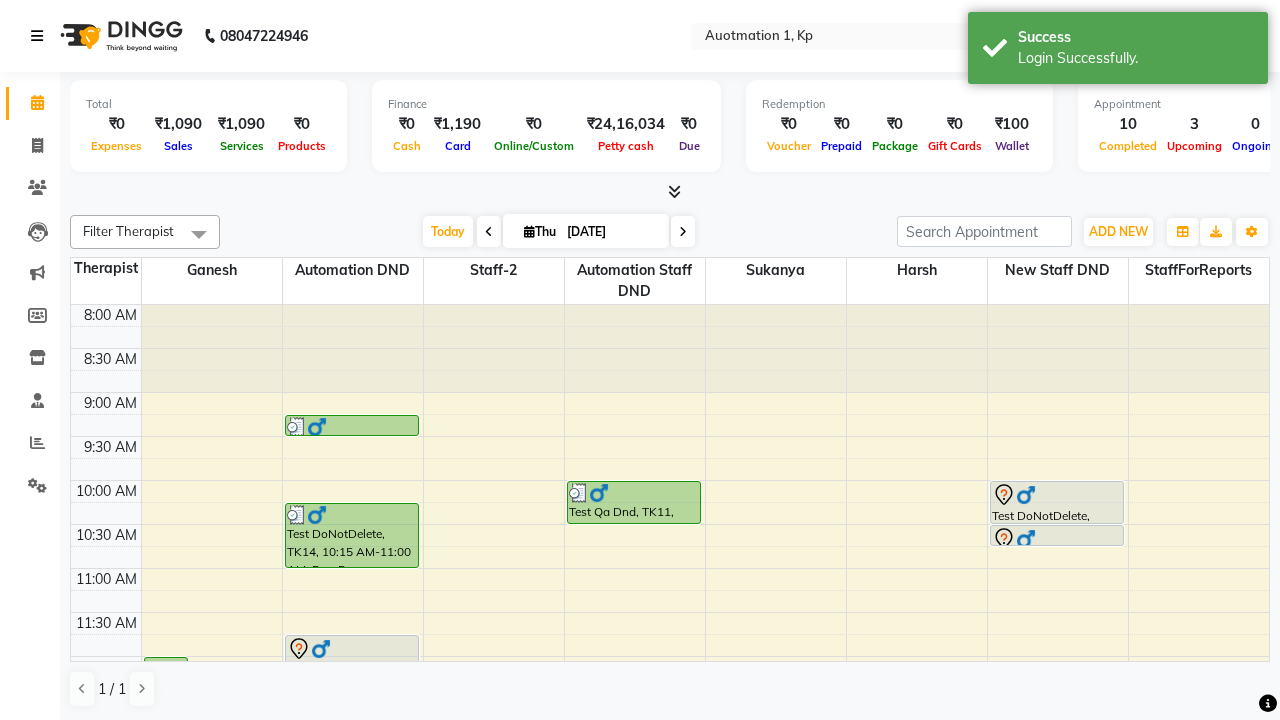 click at bounding box center [37, 36] 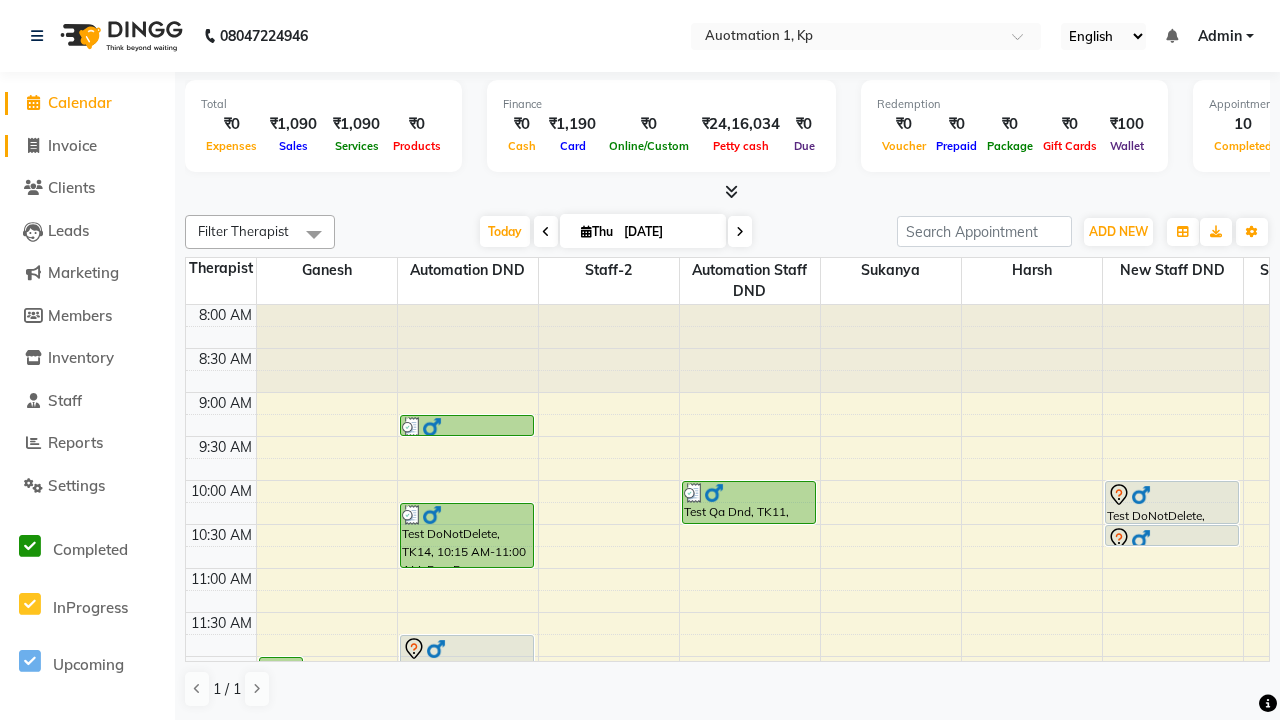 click on "Invoice" 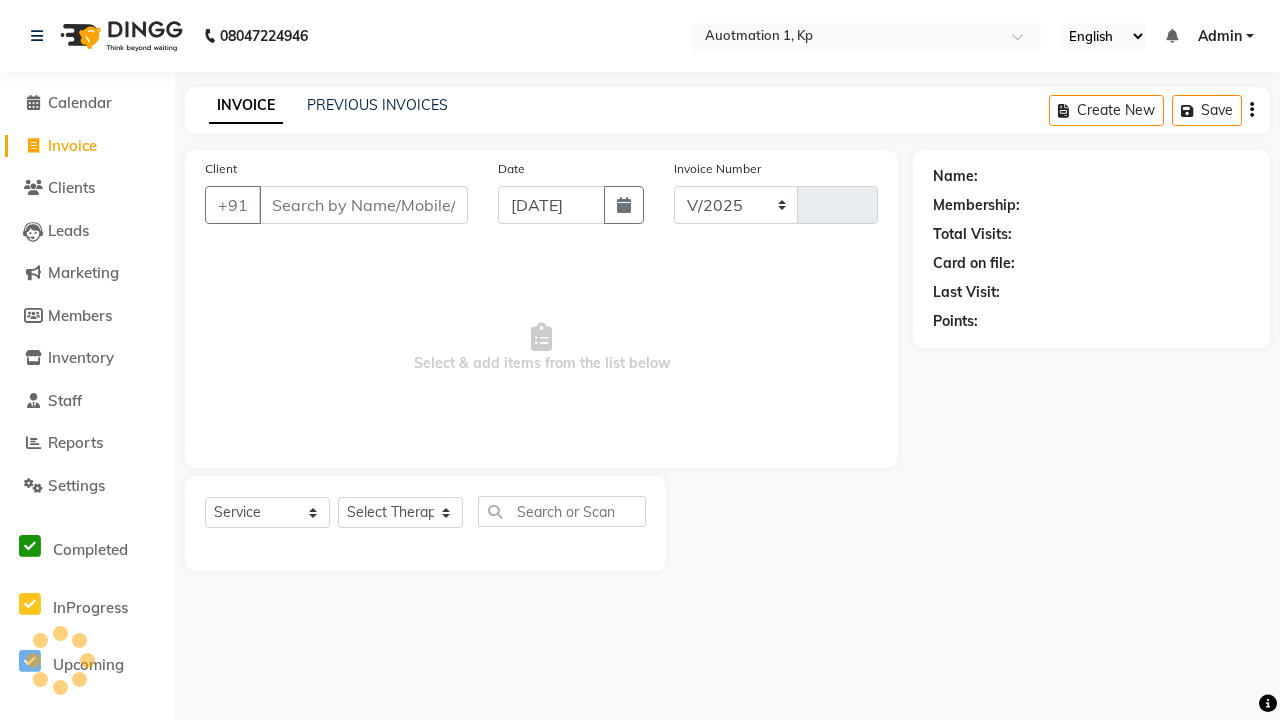 select on "150" 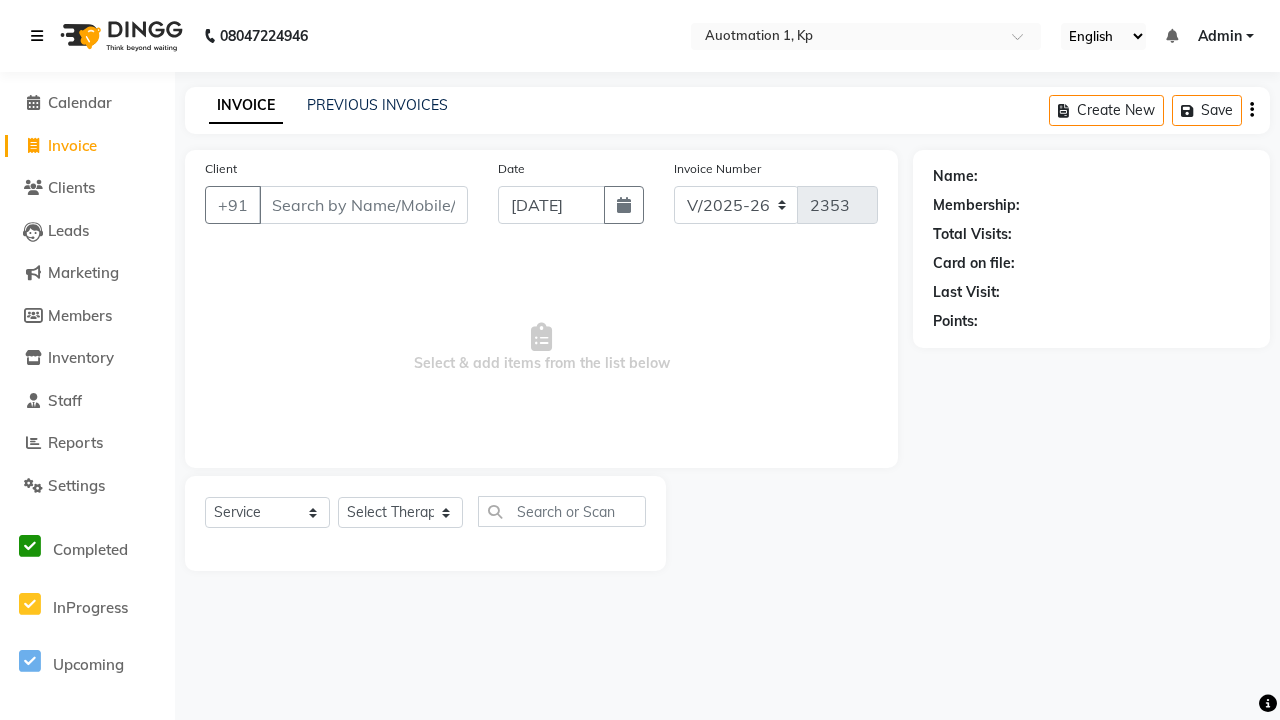 click at bounding box center [37, 36] 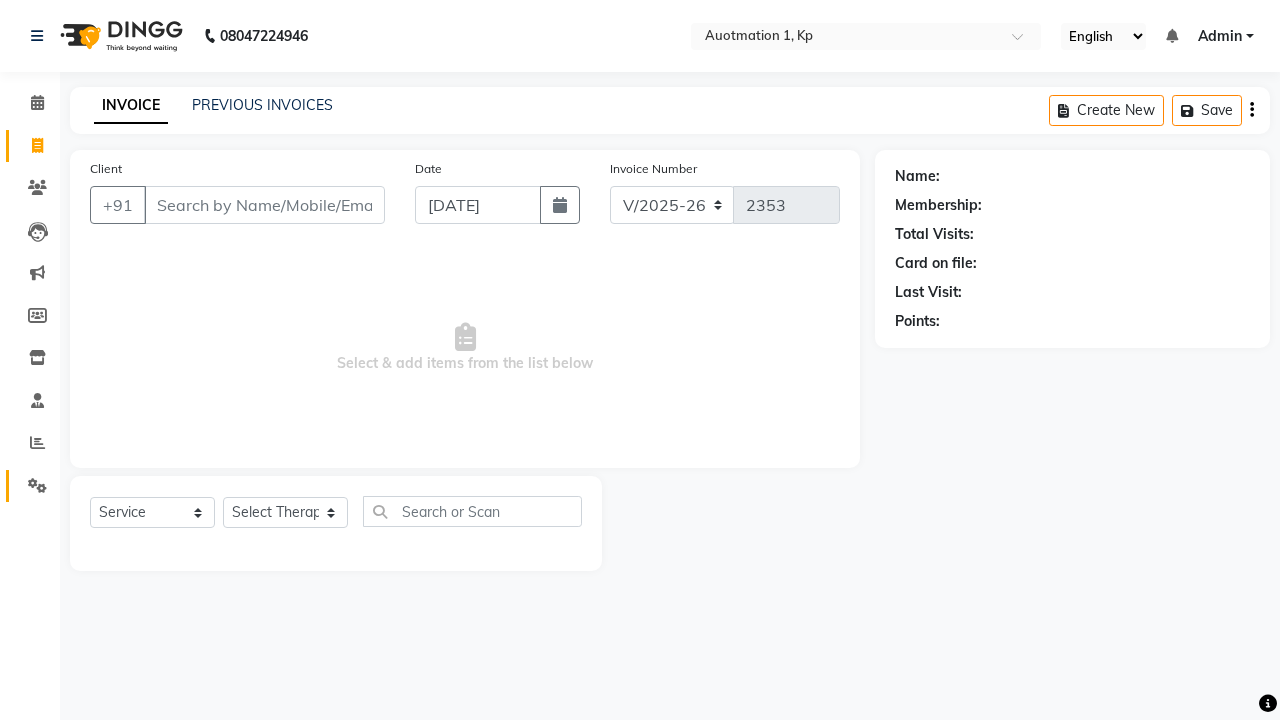 click 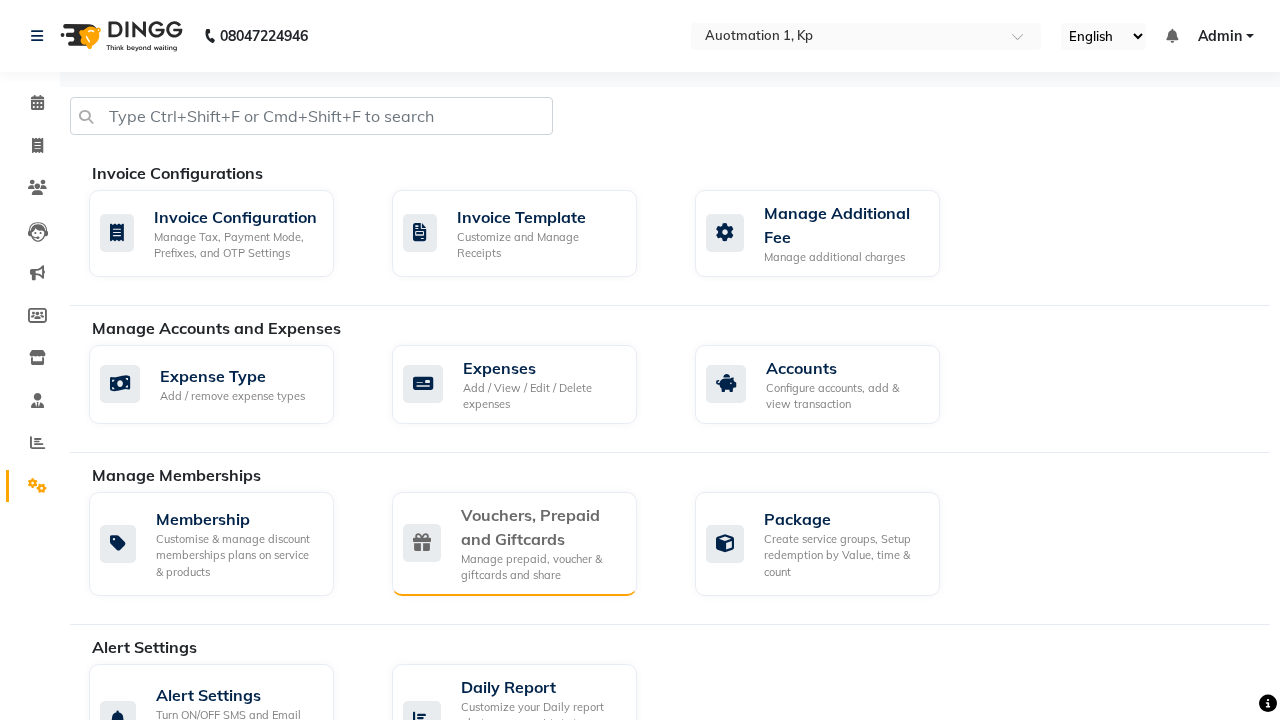 click on "Vouchers, Prepaid and Giftcards" 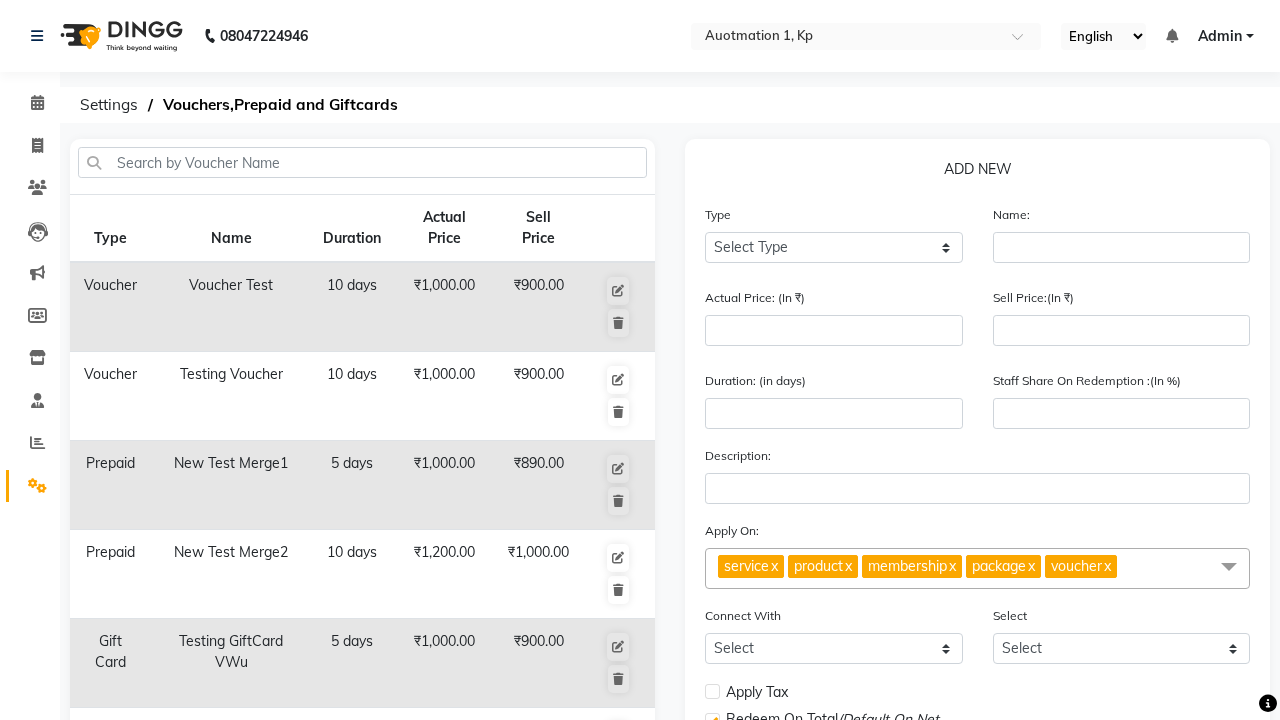 select on "G" 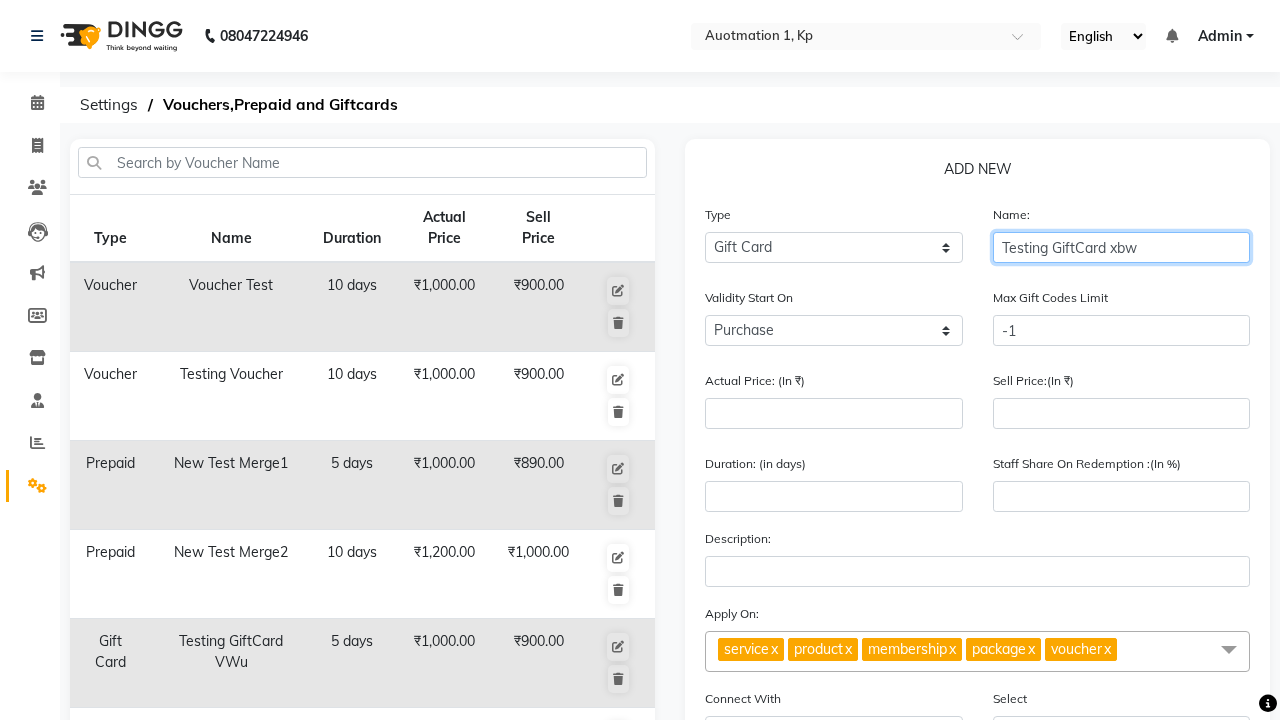 type on "Testing GiftCard xbw" 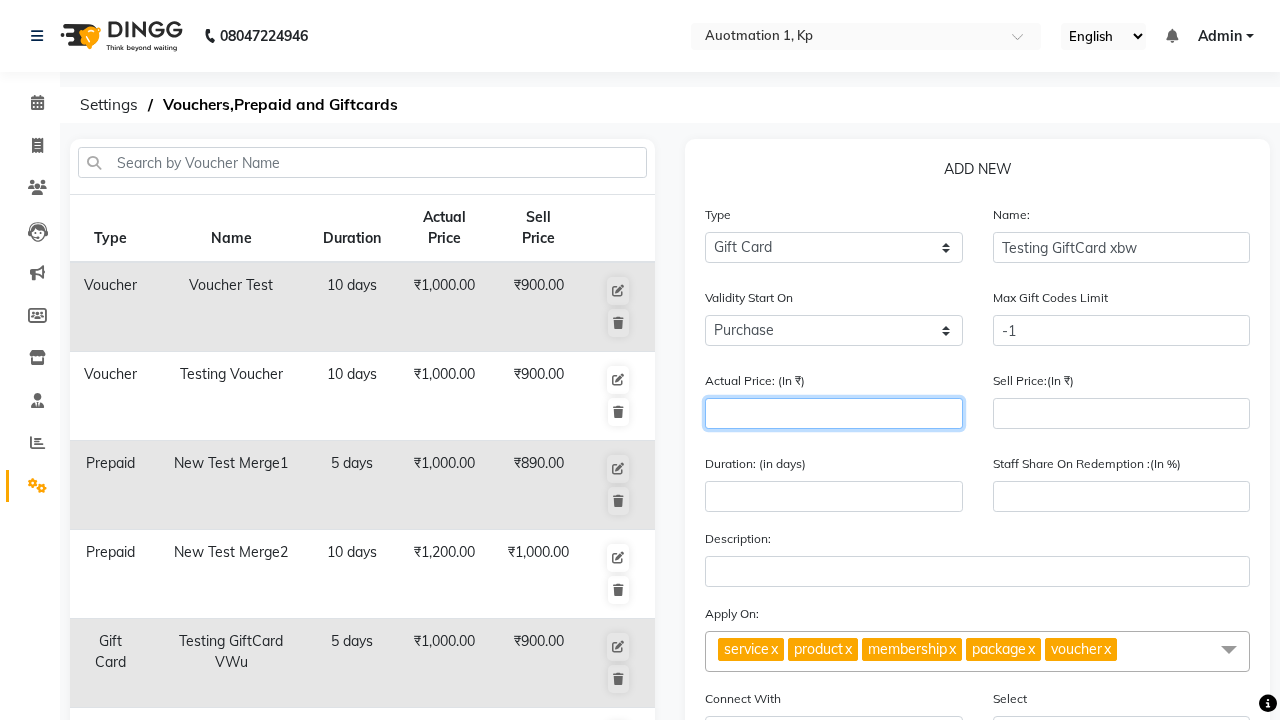 type on "1000" 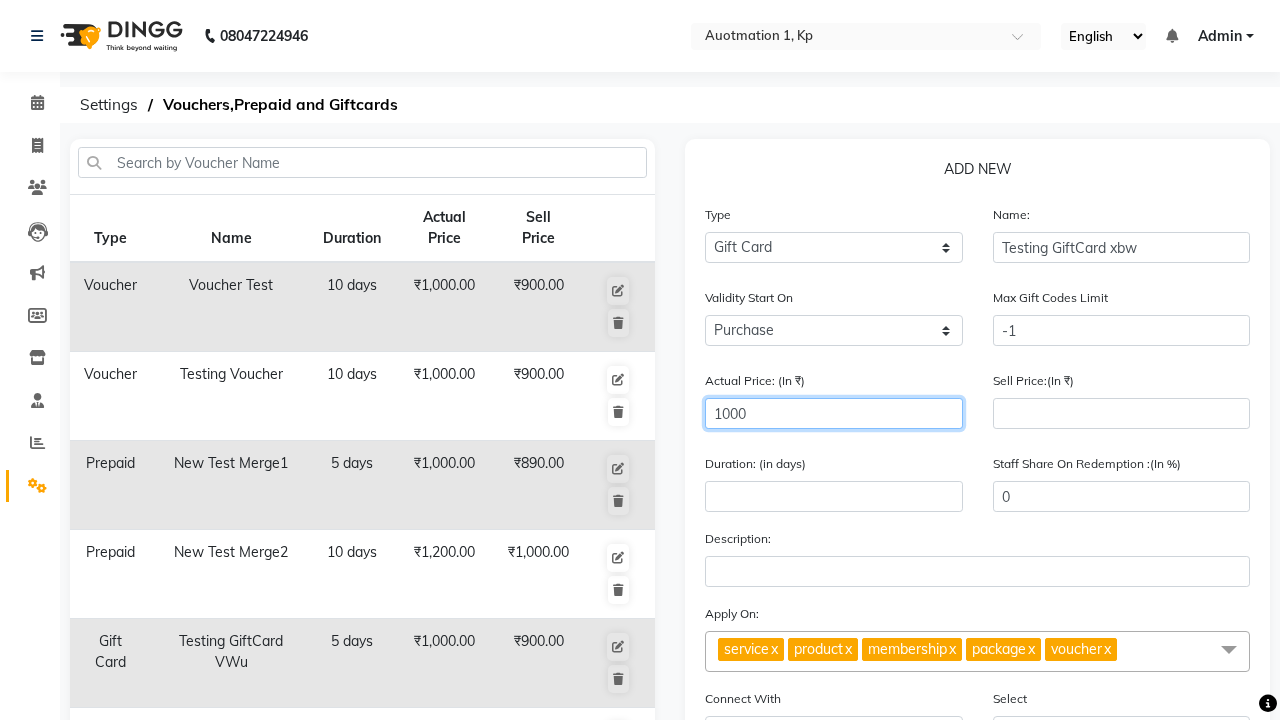 type on "1000" 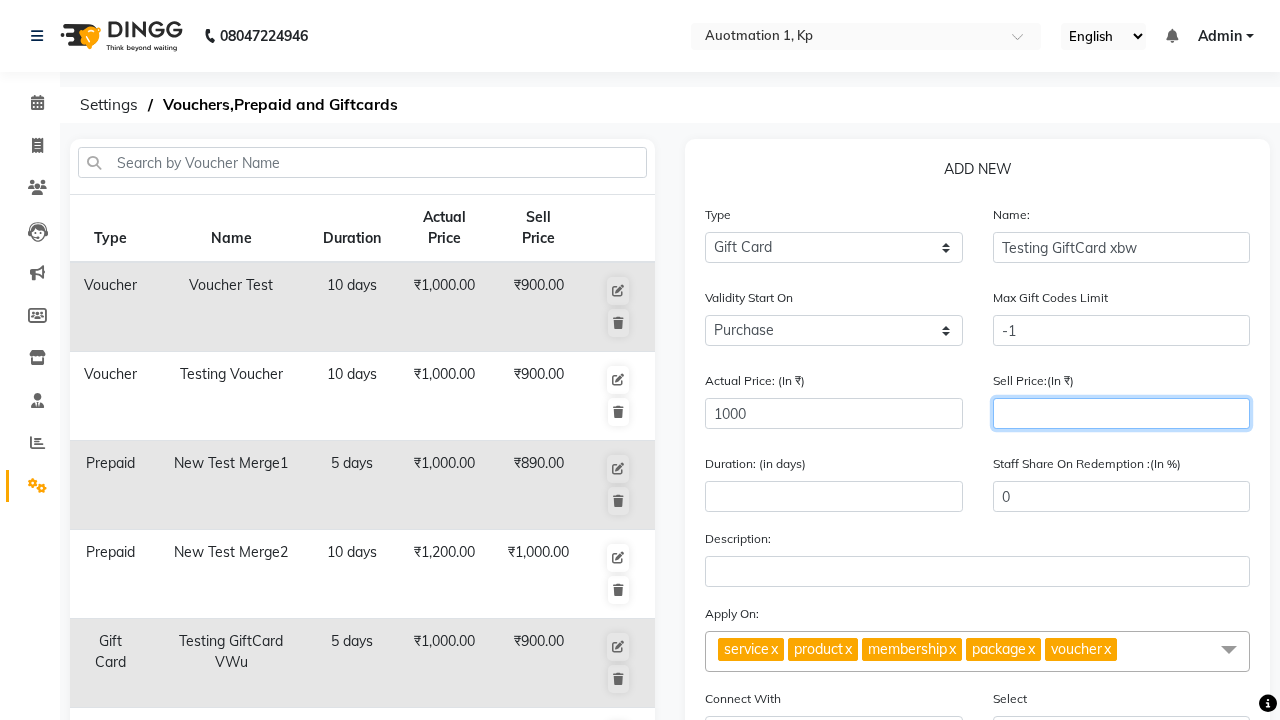 type on "900" 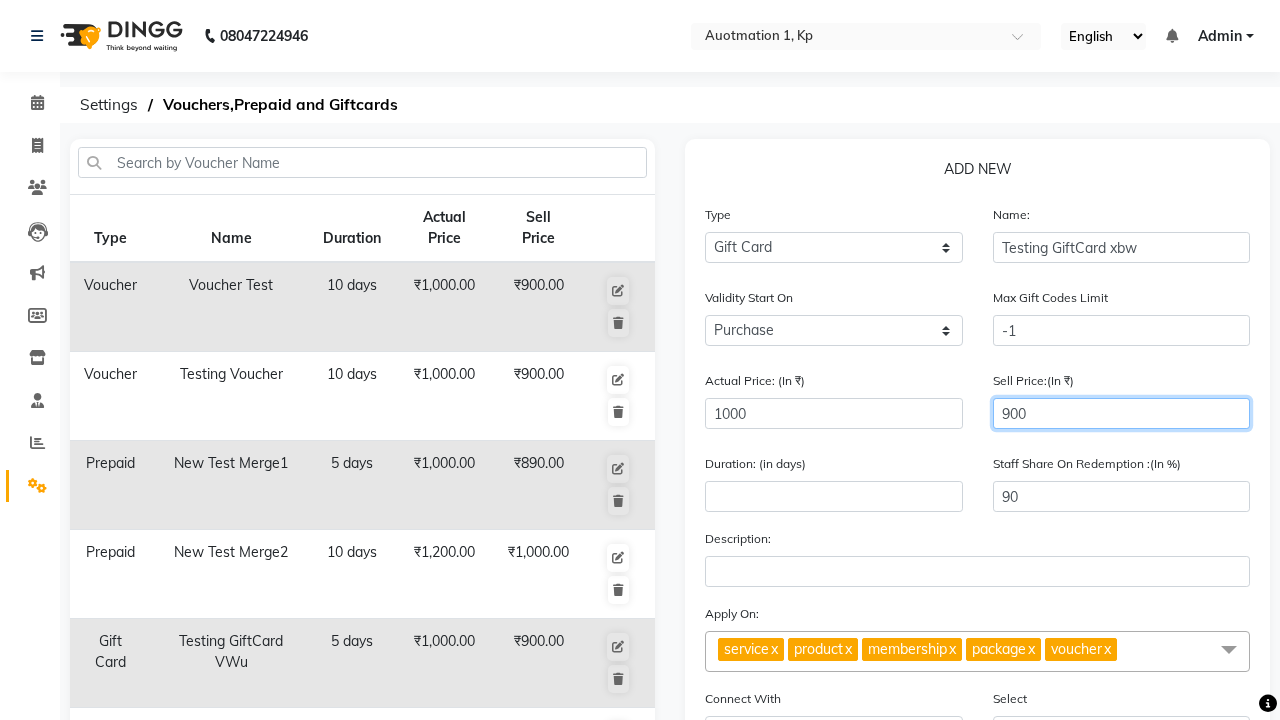 type on "900" 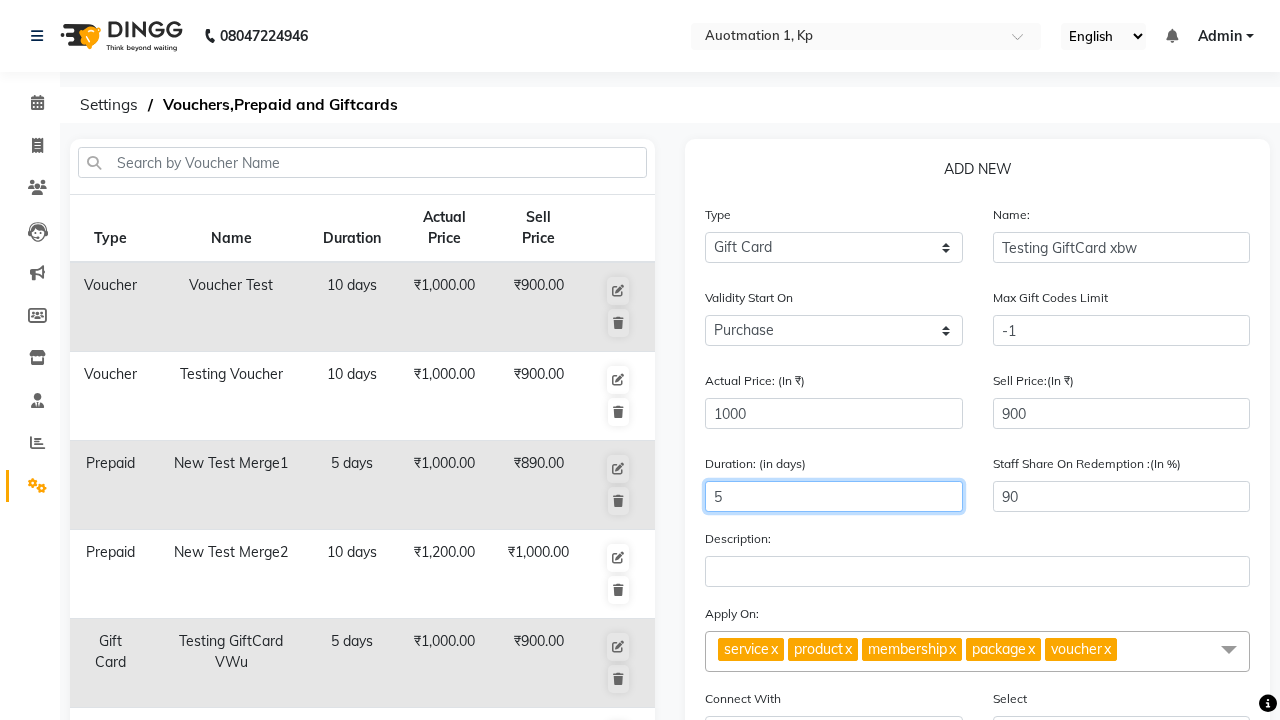 scroll, scrollTop: 522, scrollLeft: 0, axis: vertical 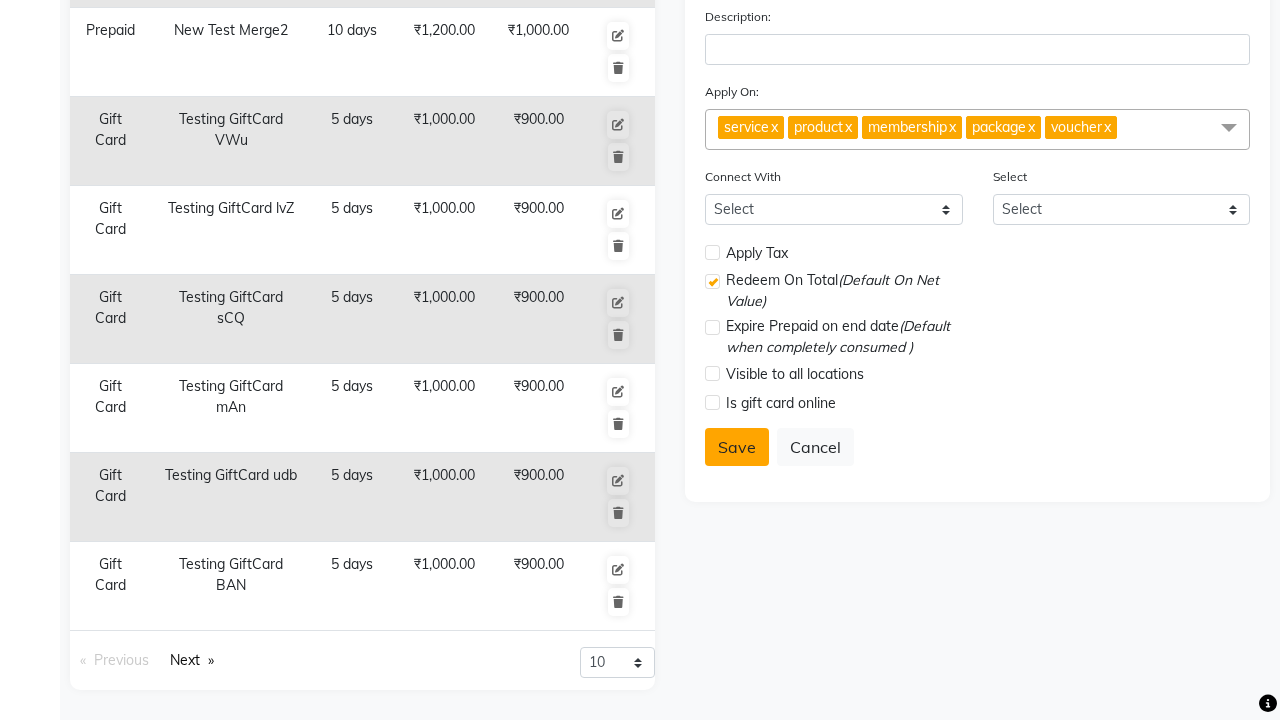 type on "5" 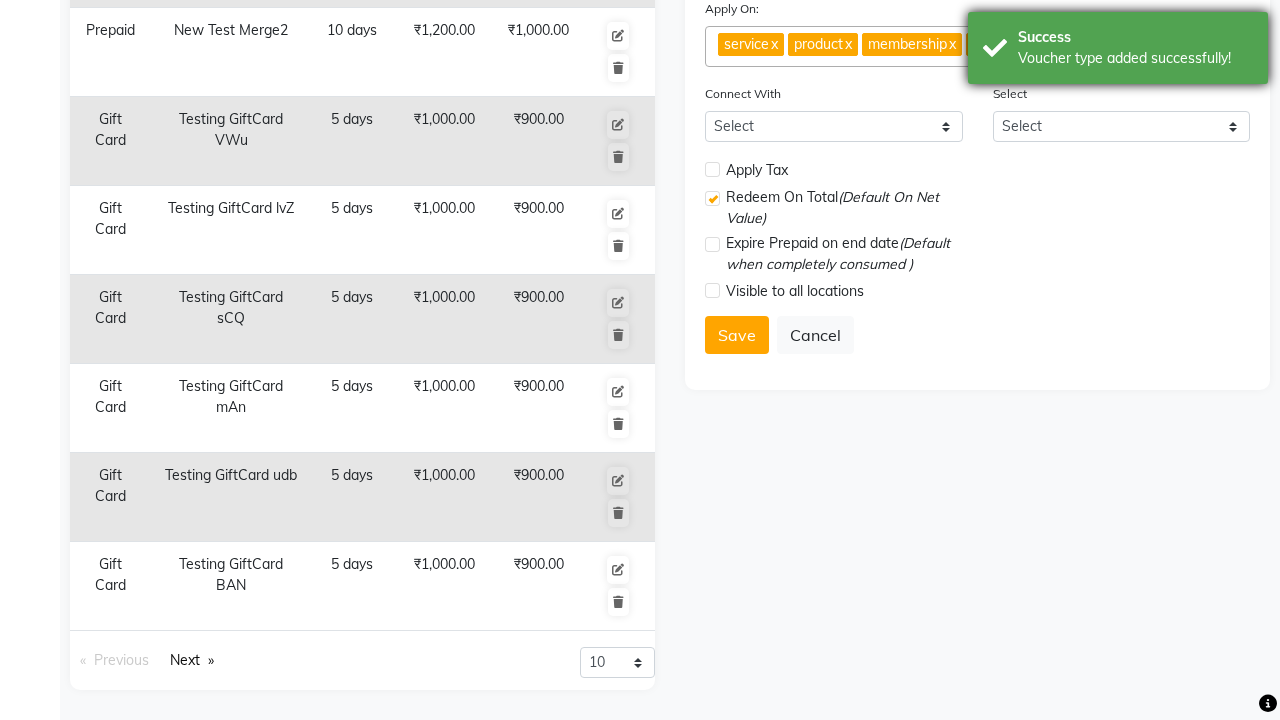 click on "Voucher type added successfully!" at bounding box center (1135, 58) 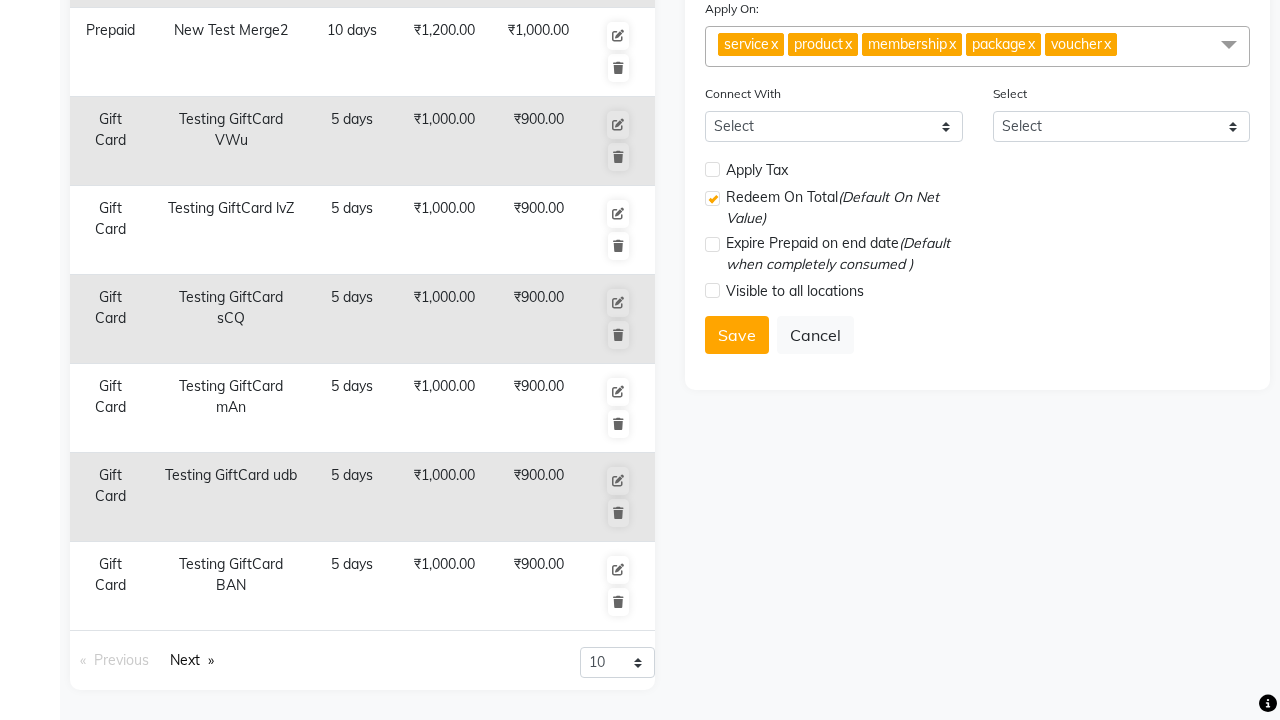 click at bounding box center (37, -486) 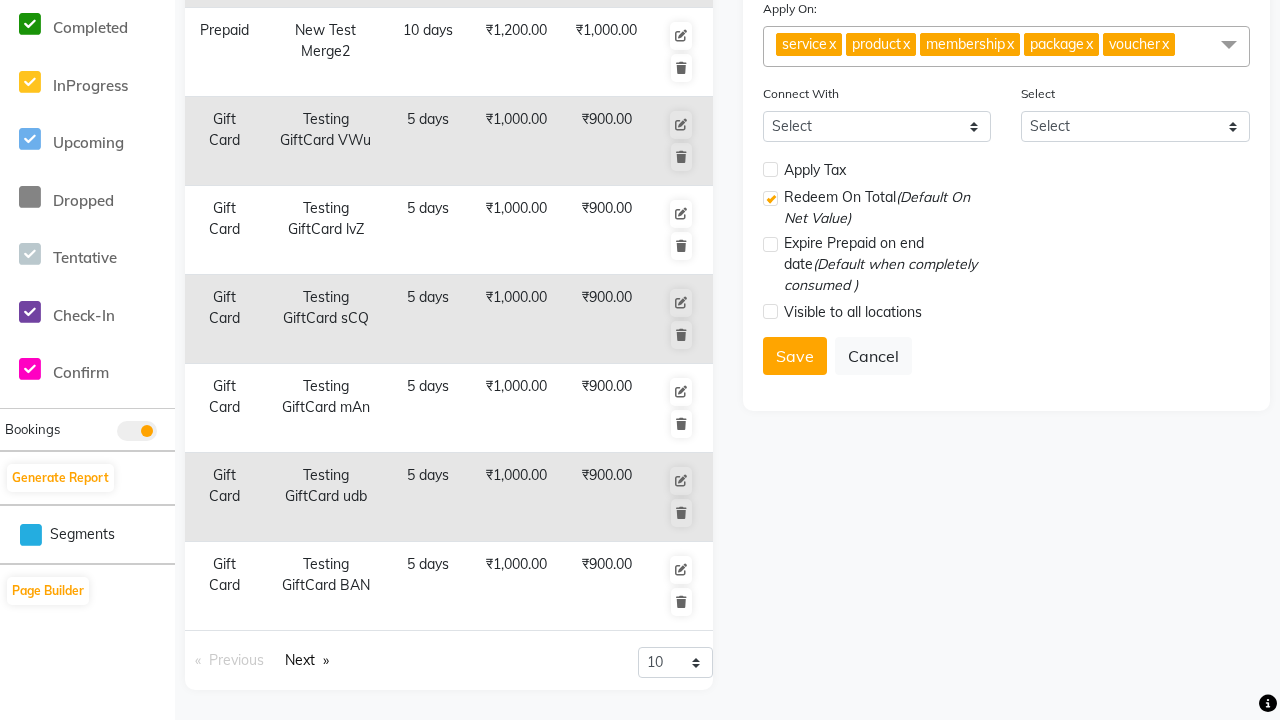 scroll, scrollTop: 0, scrollLeft: 0, axis: both 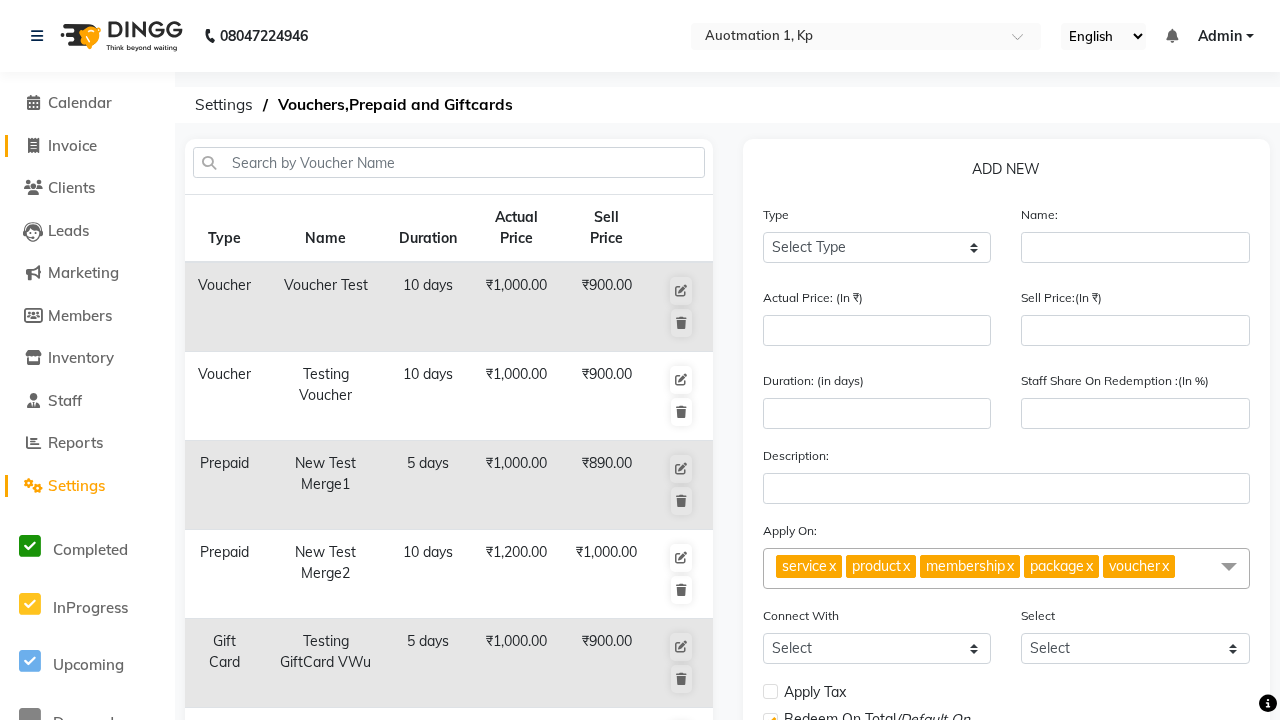 click on "Invoice" 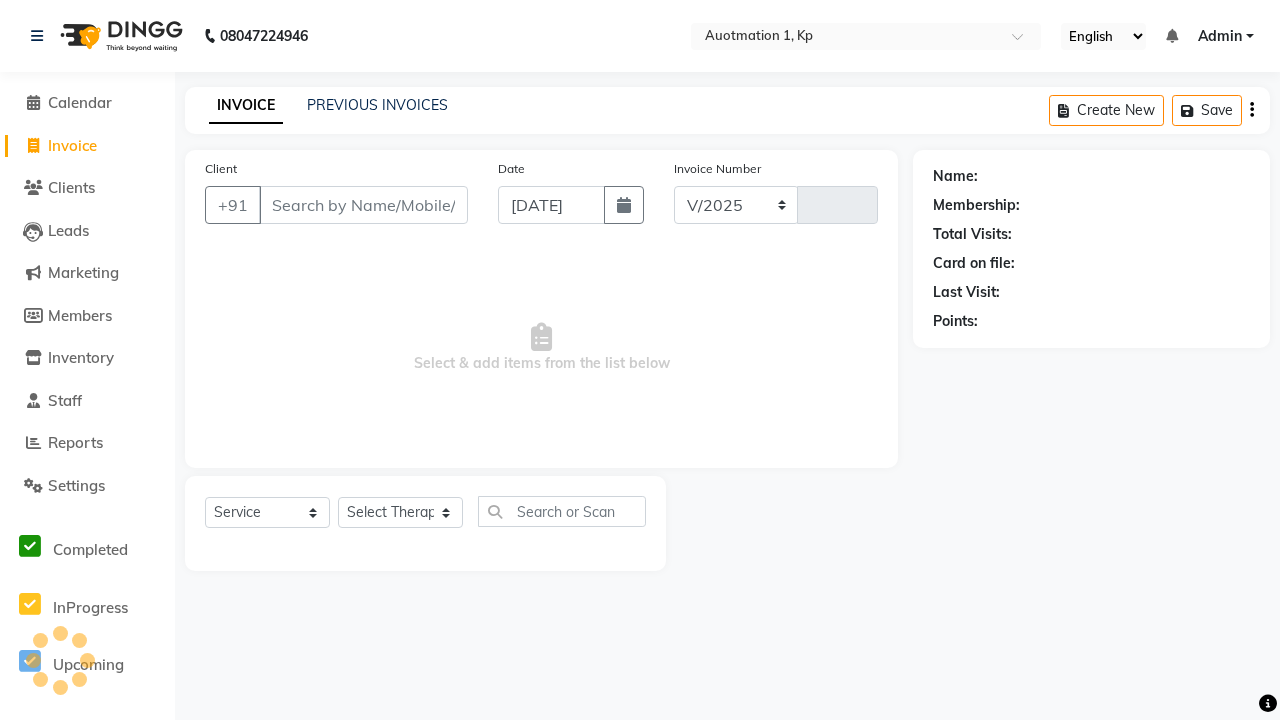 select on "150" 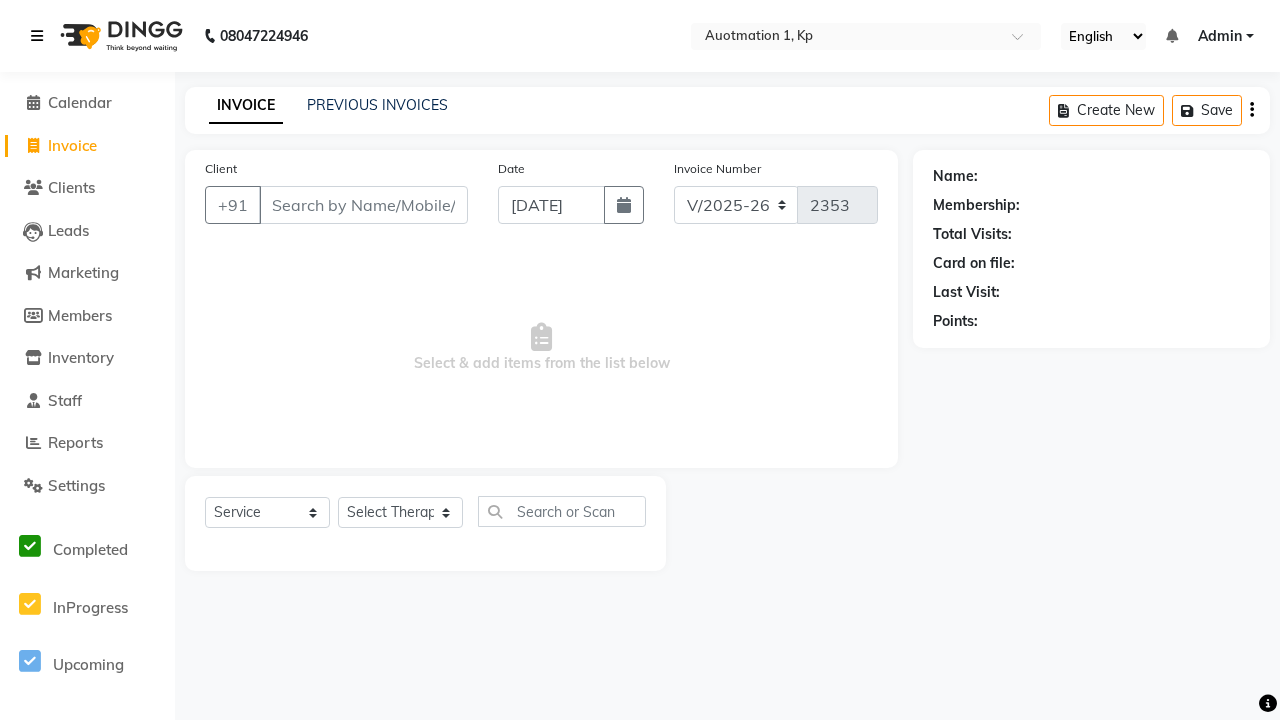 click at bounding box center (37, 36) 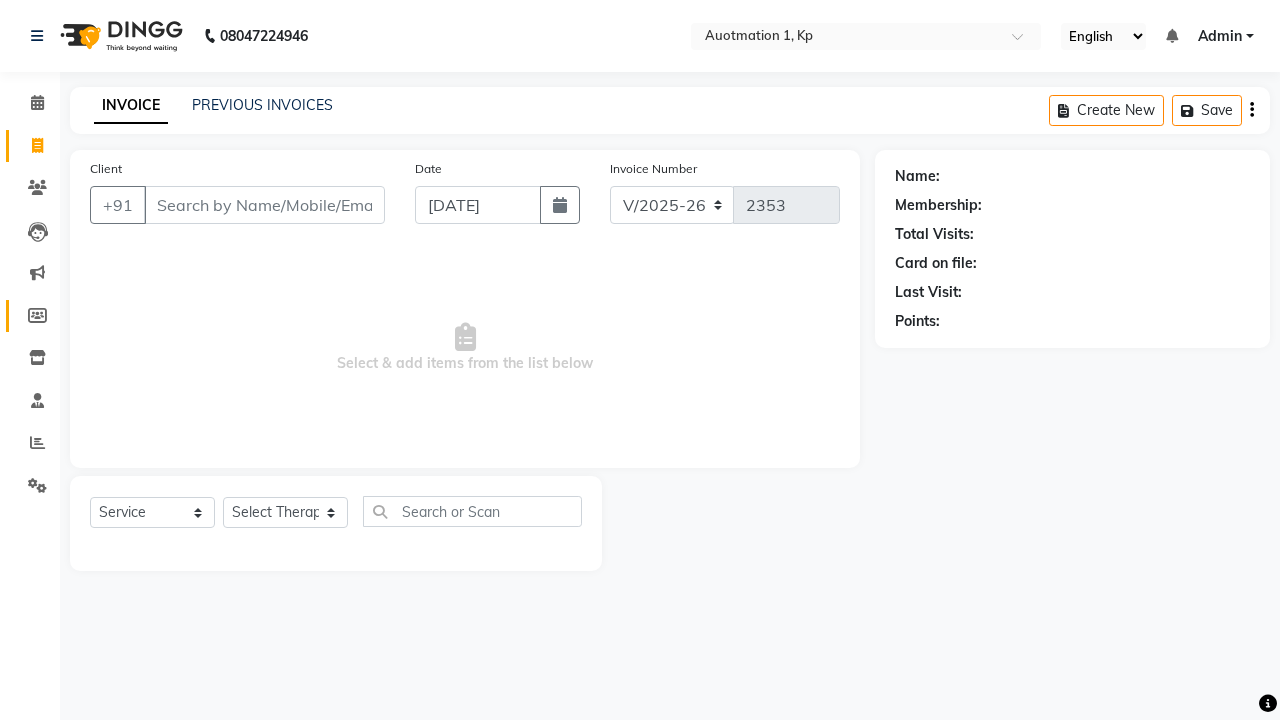 click 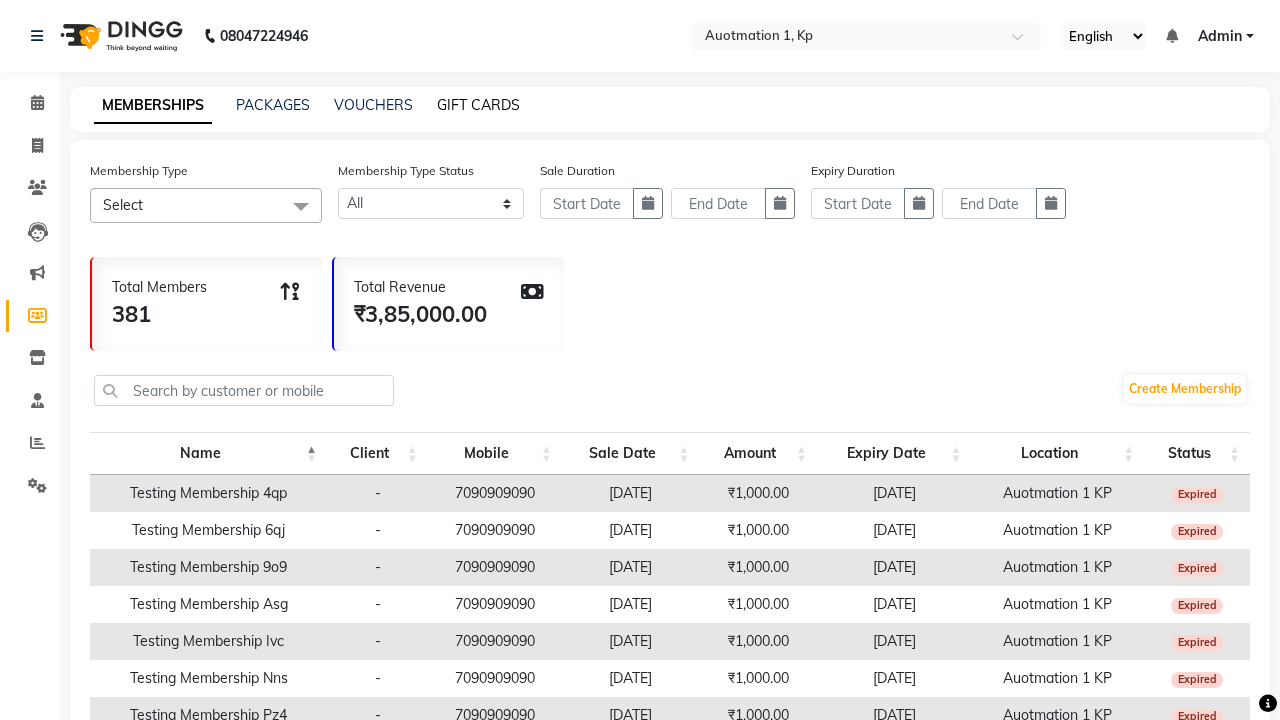 click on "GIFT CARDS" 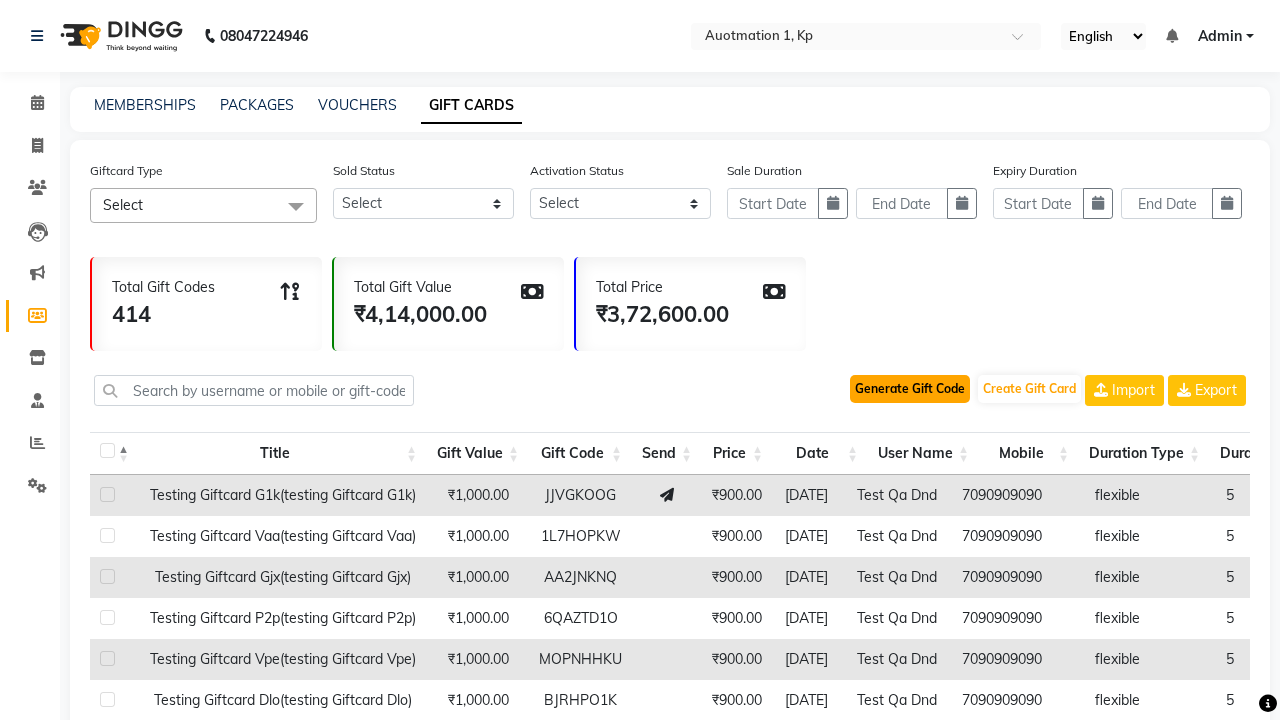 click on "Generate Gift Code" 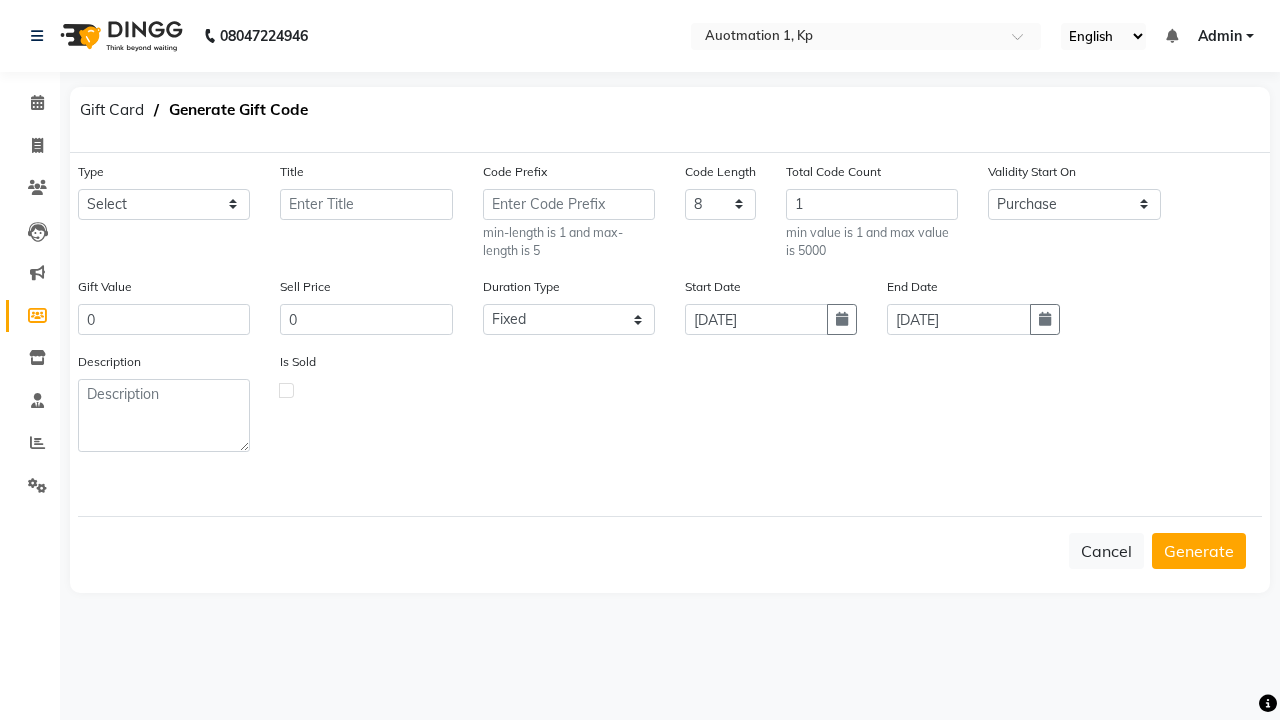 select on "2176" 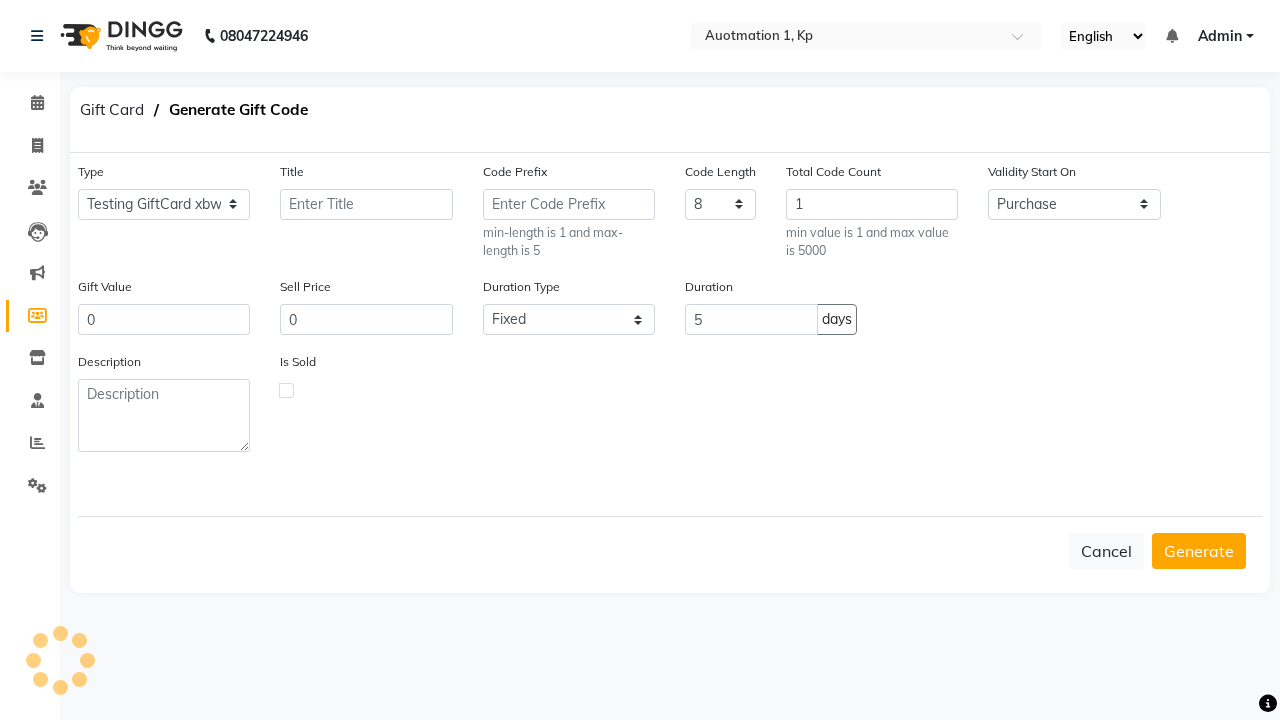type on "Testing GiftCard xbw" 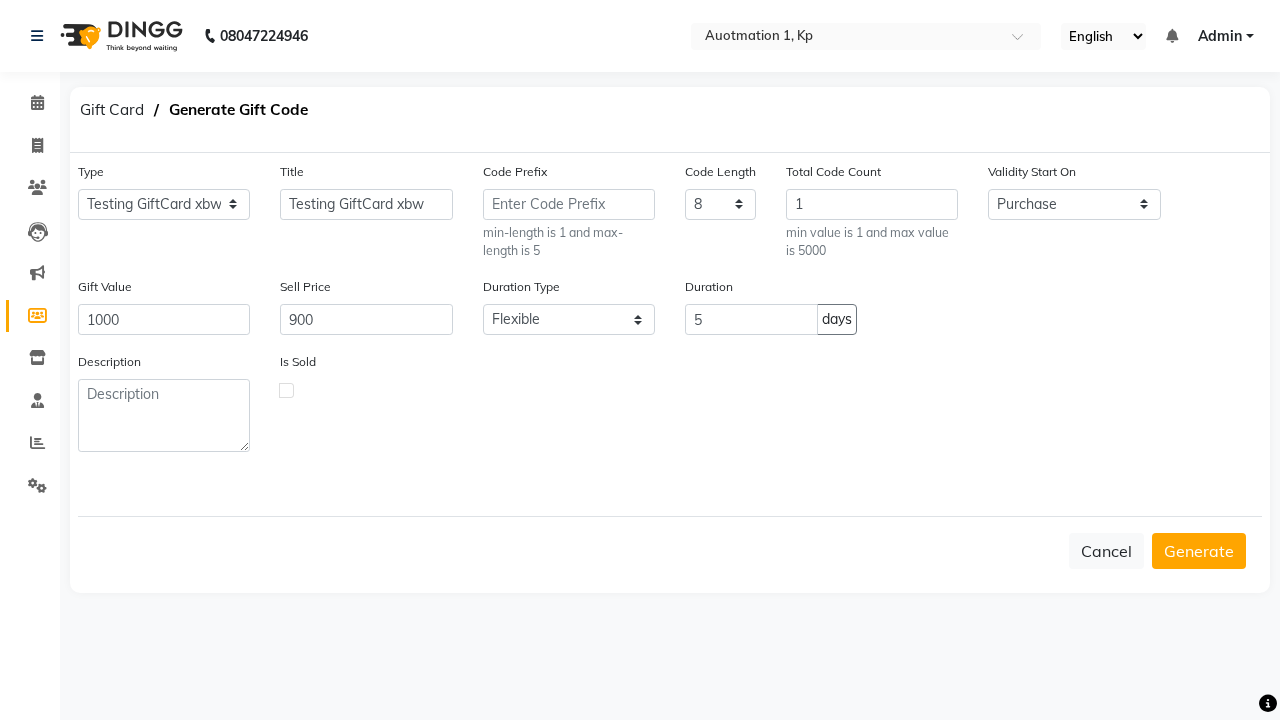 click 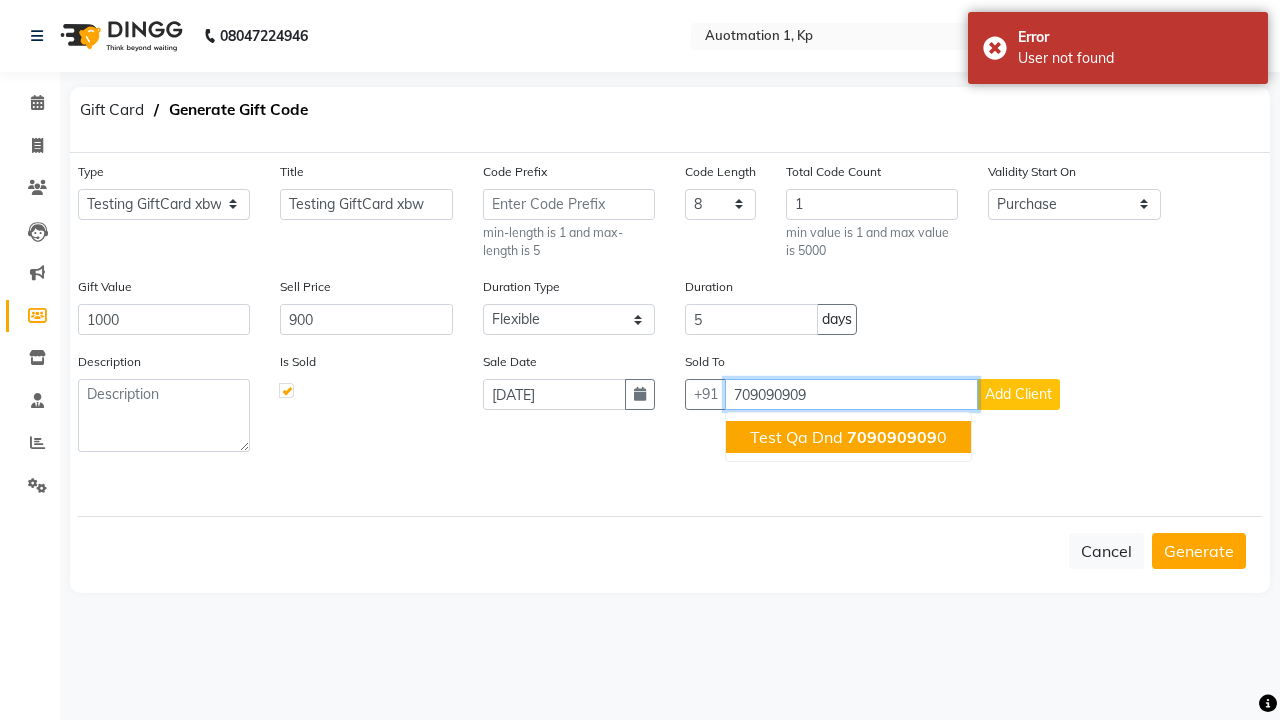 click on "709090909" 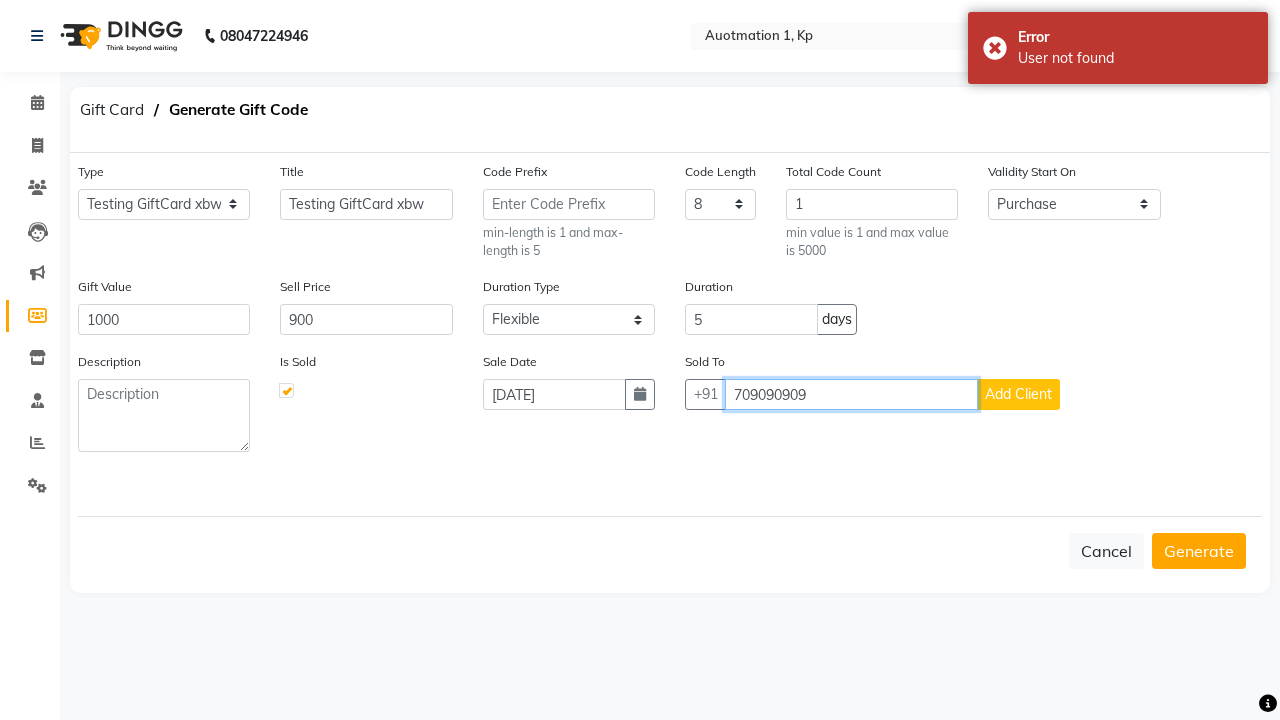 type on "7090909090" 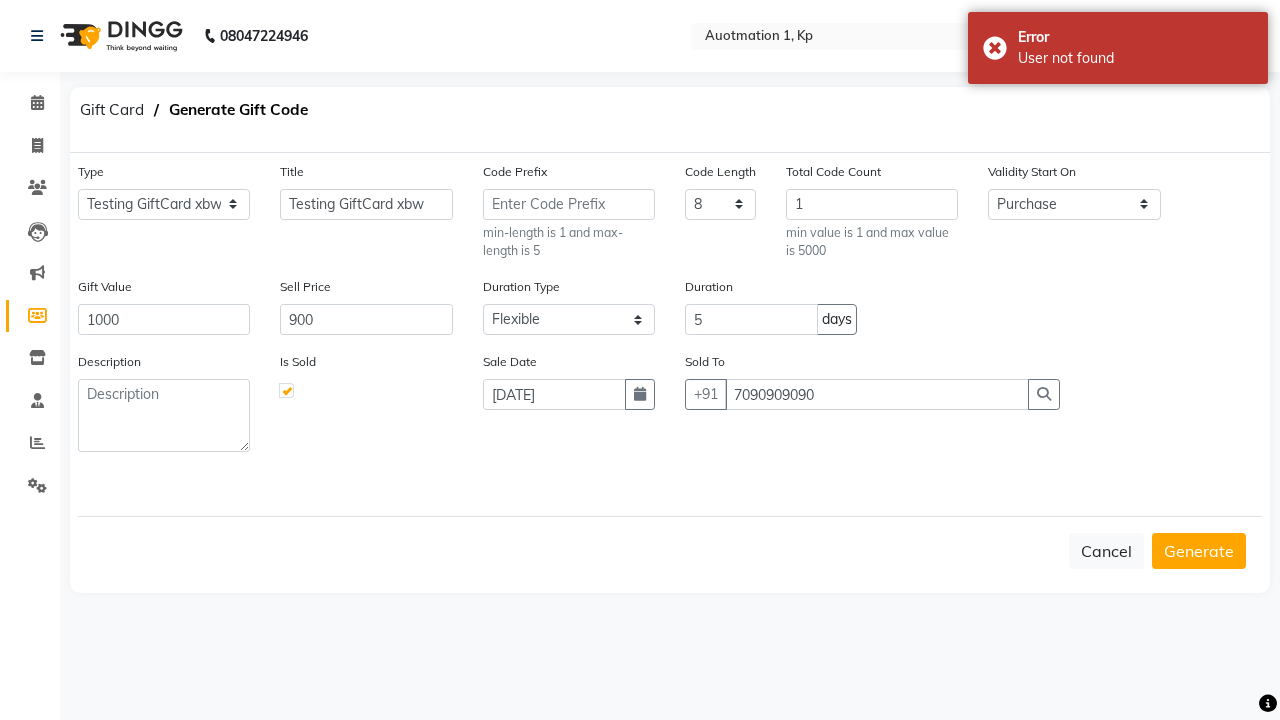 click on "Generate" 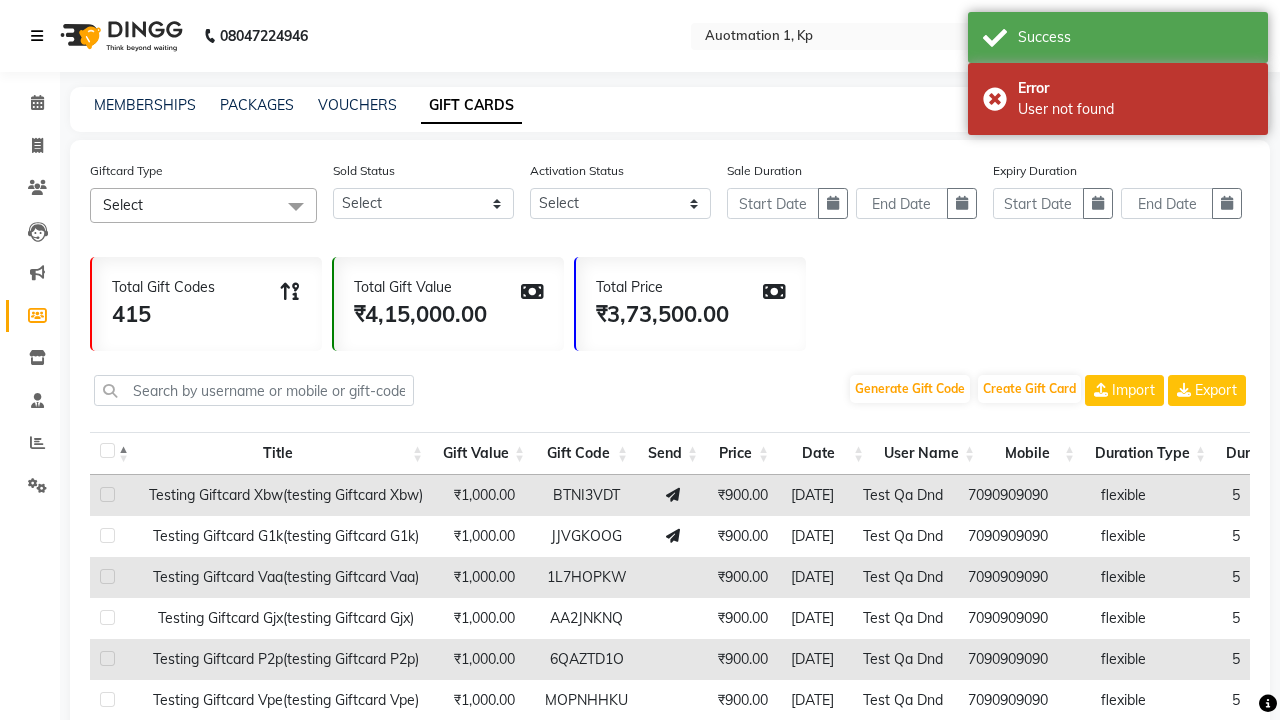 click at bounding box center [37, 36] 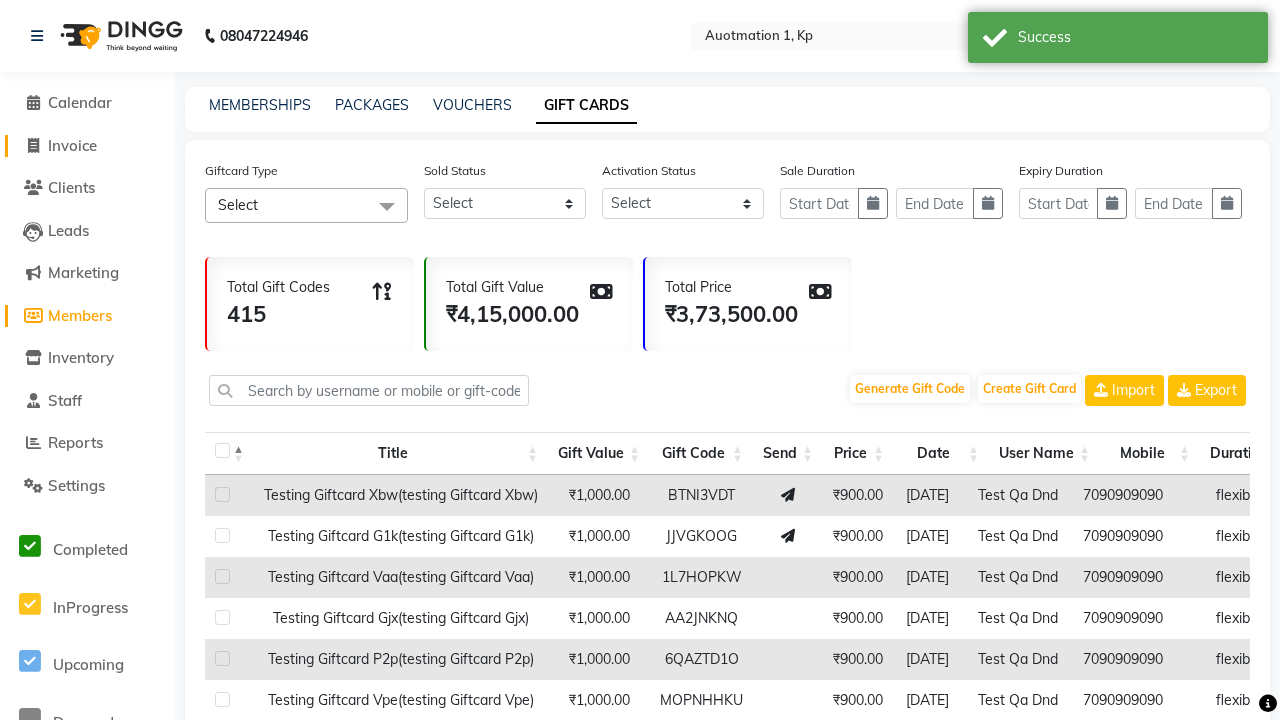 click on "Invoice" 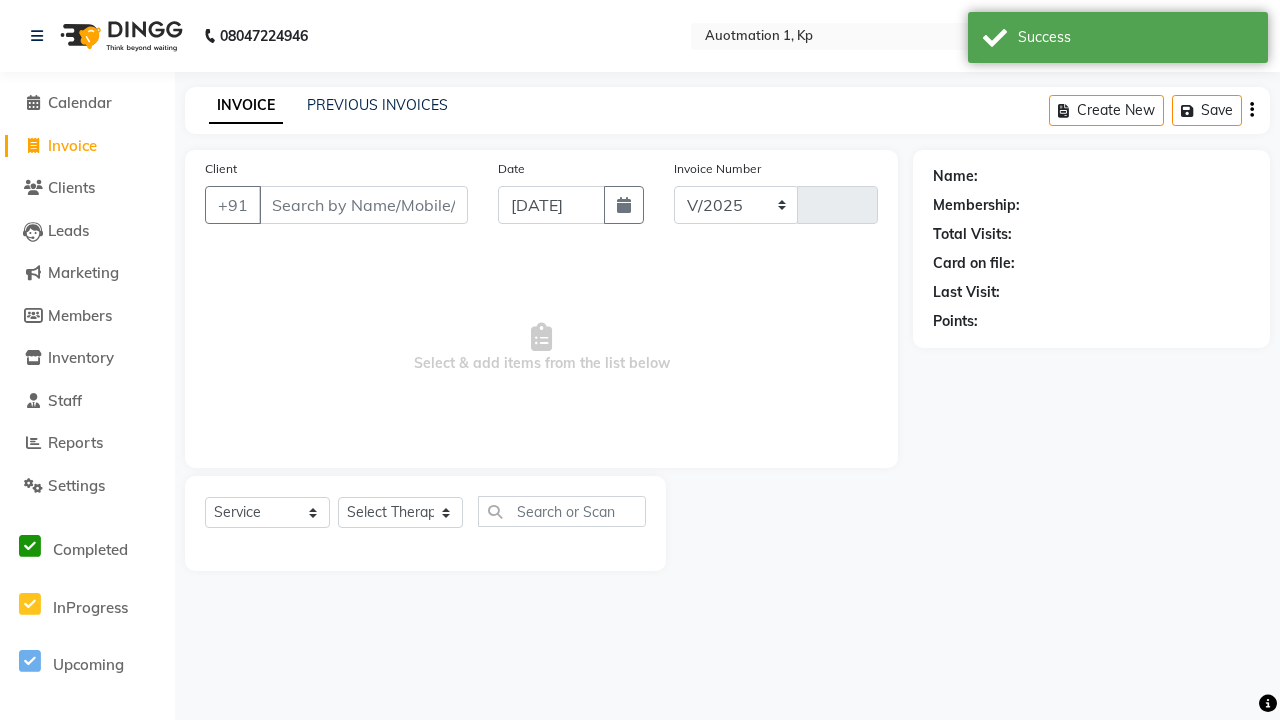 select on "150" 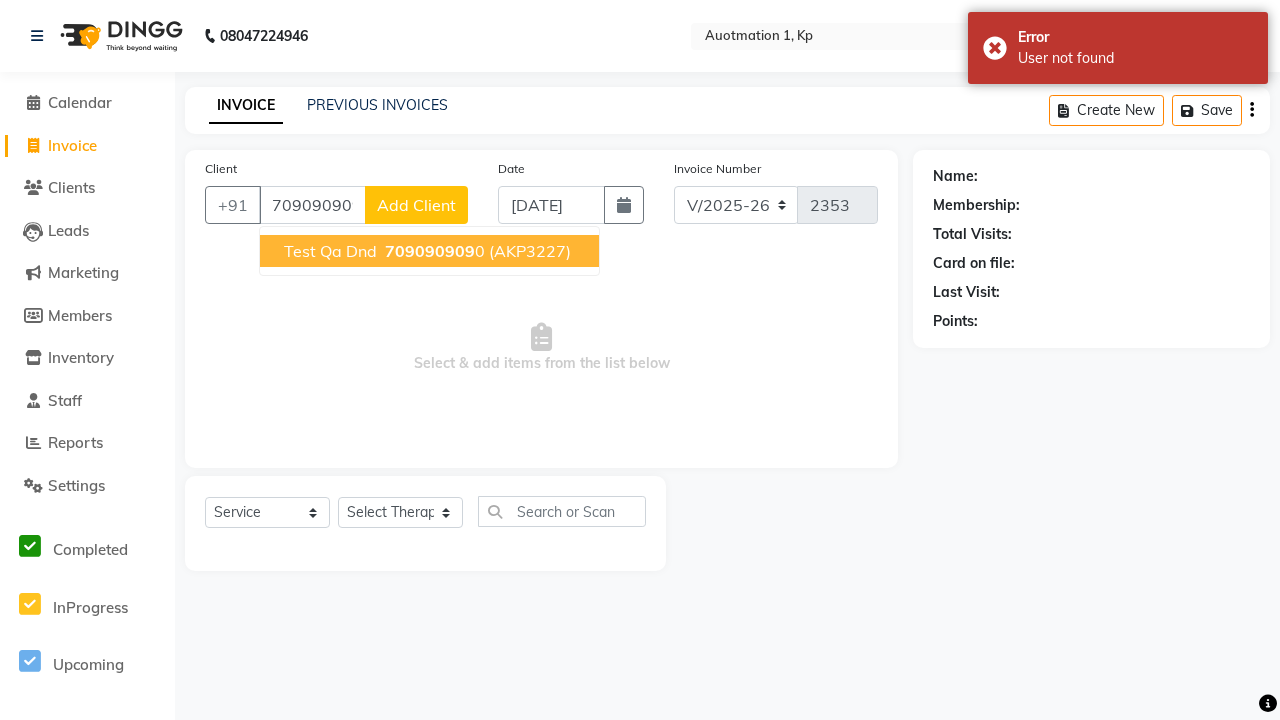 click on "709090909" at bounding box center [430, 251] 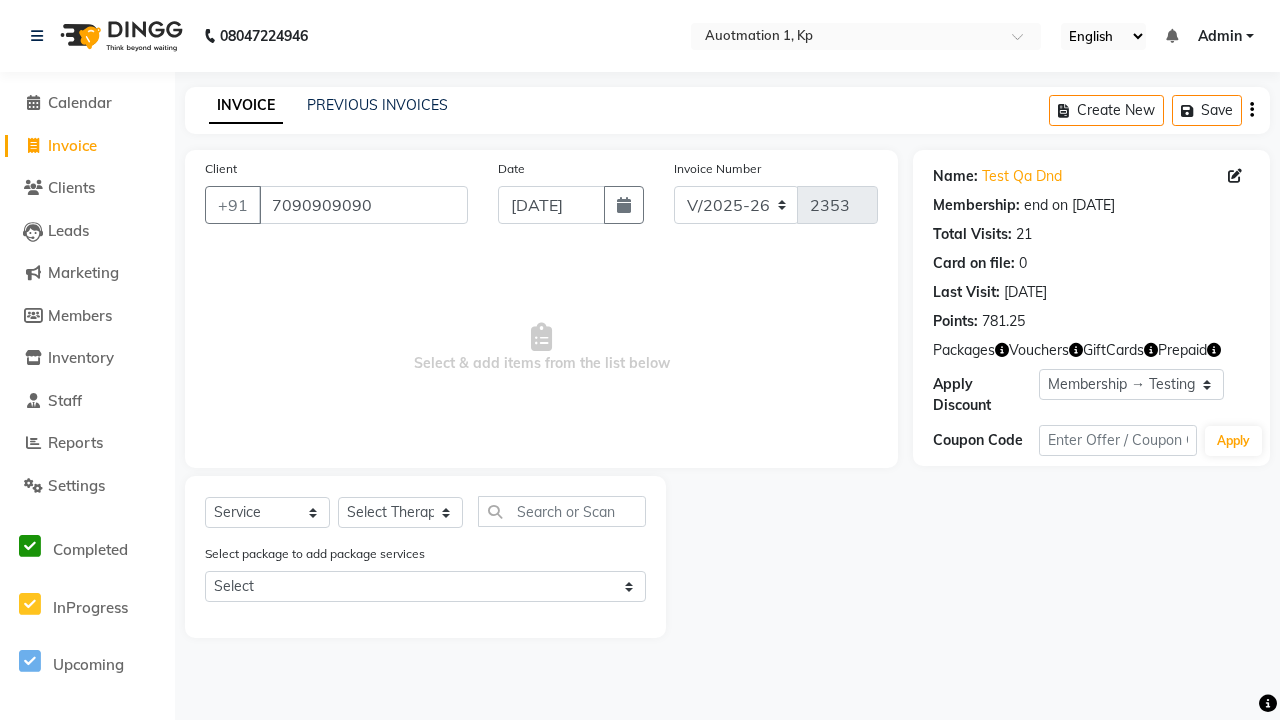 select on "0:" 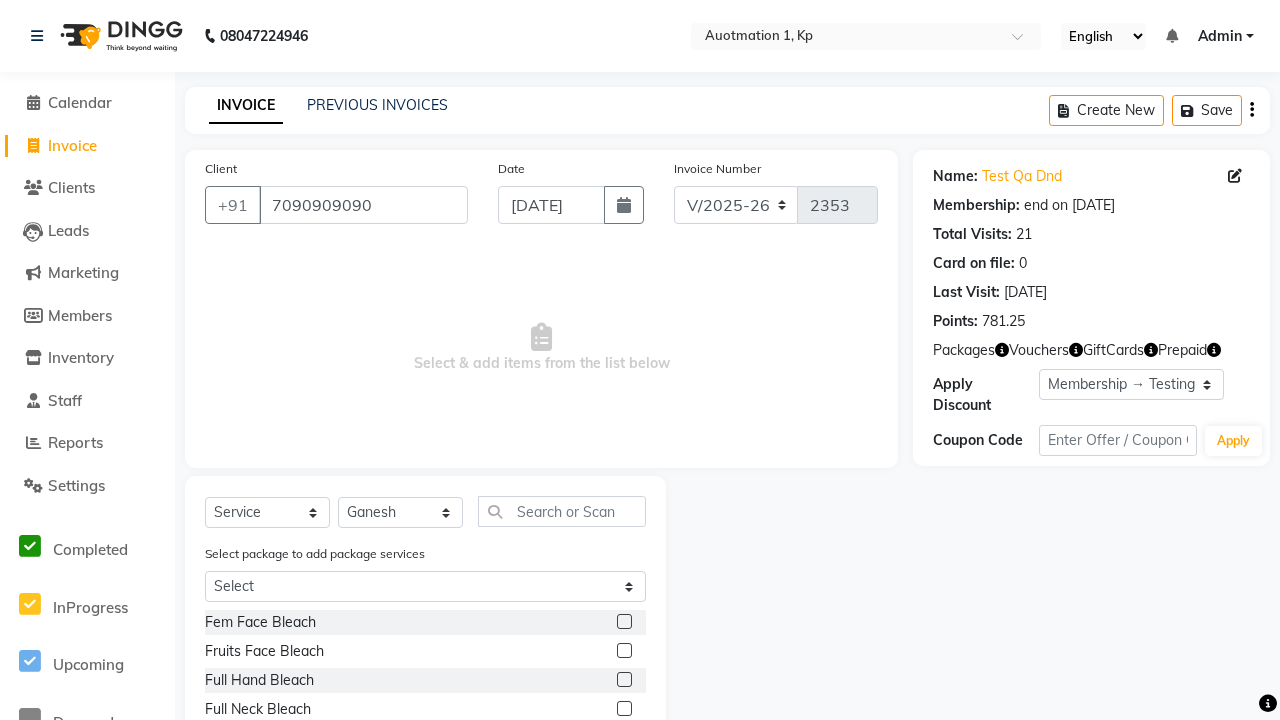 click 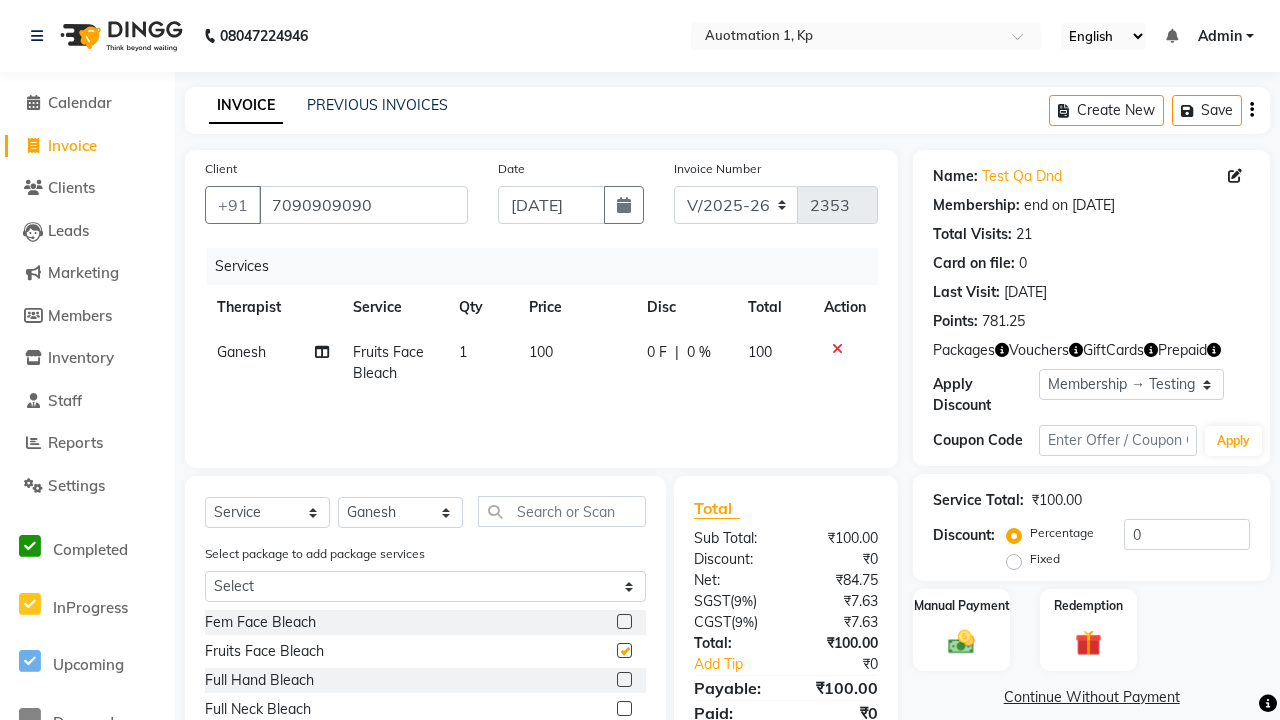 checkbox on "false" 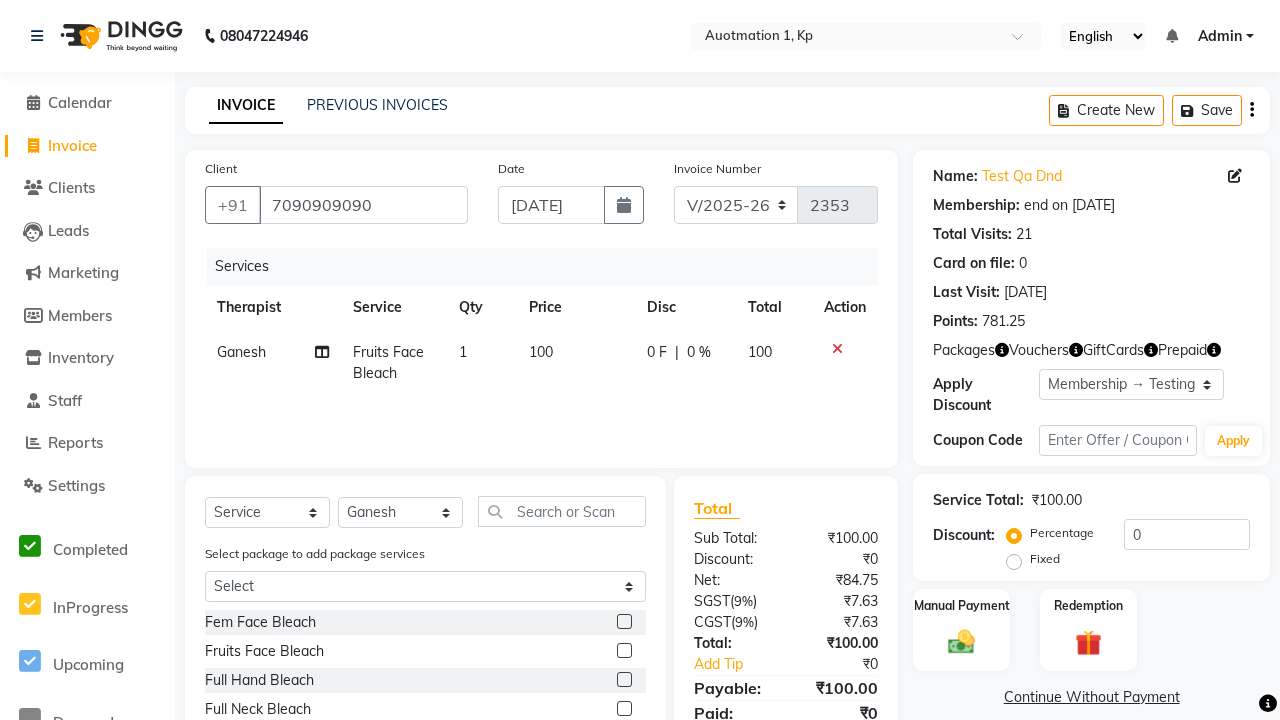 click on "Admin" at bounding box center [1220, 36] 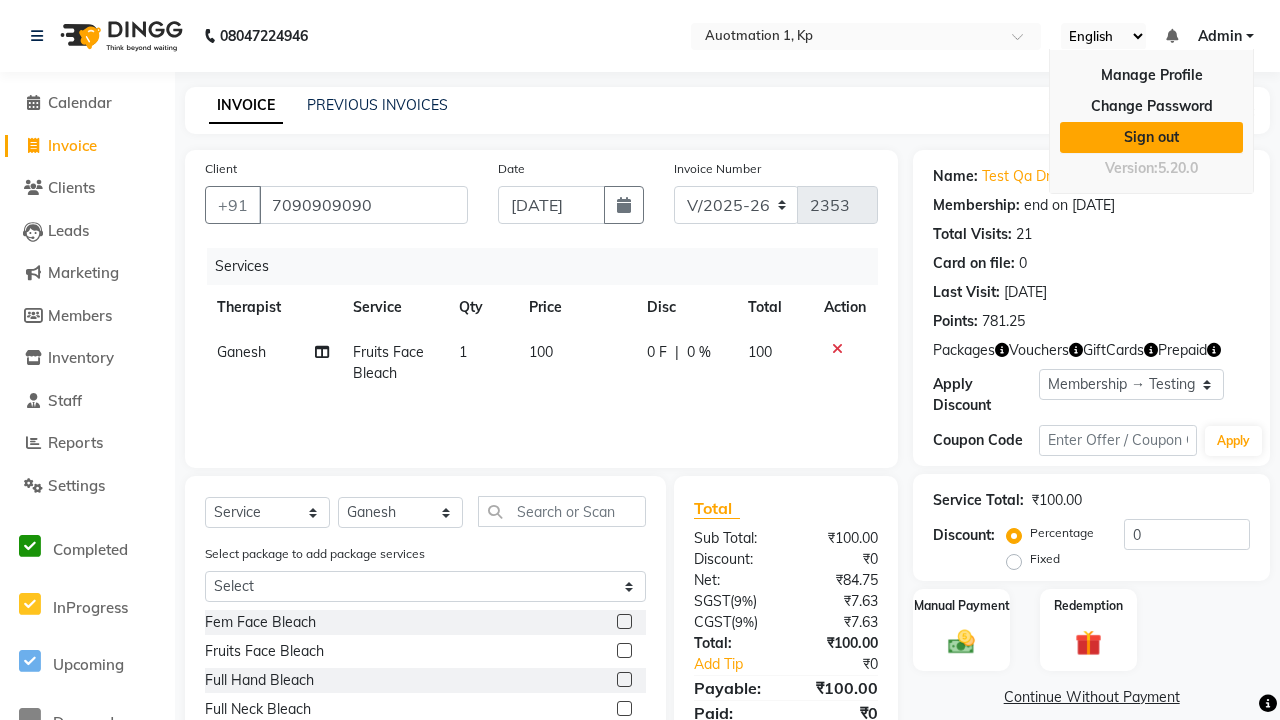click on "Sign out" at bounding box center (1151, 137) 